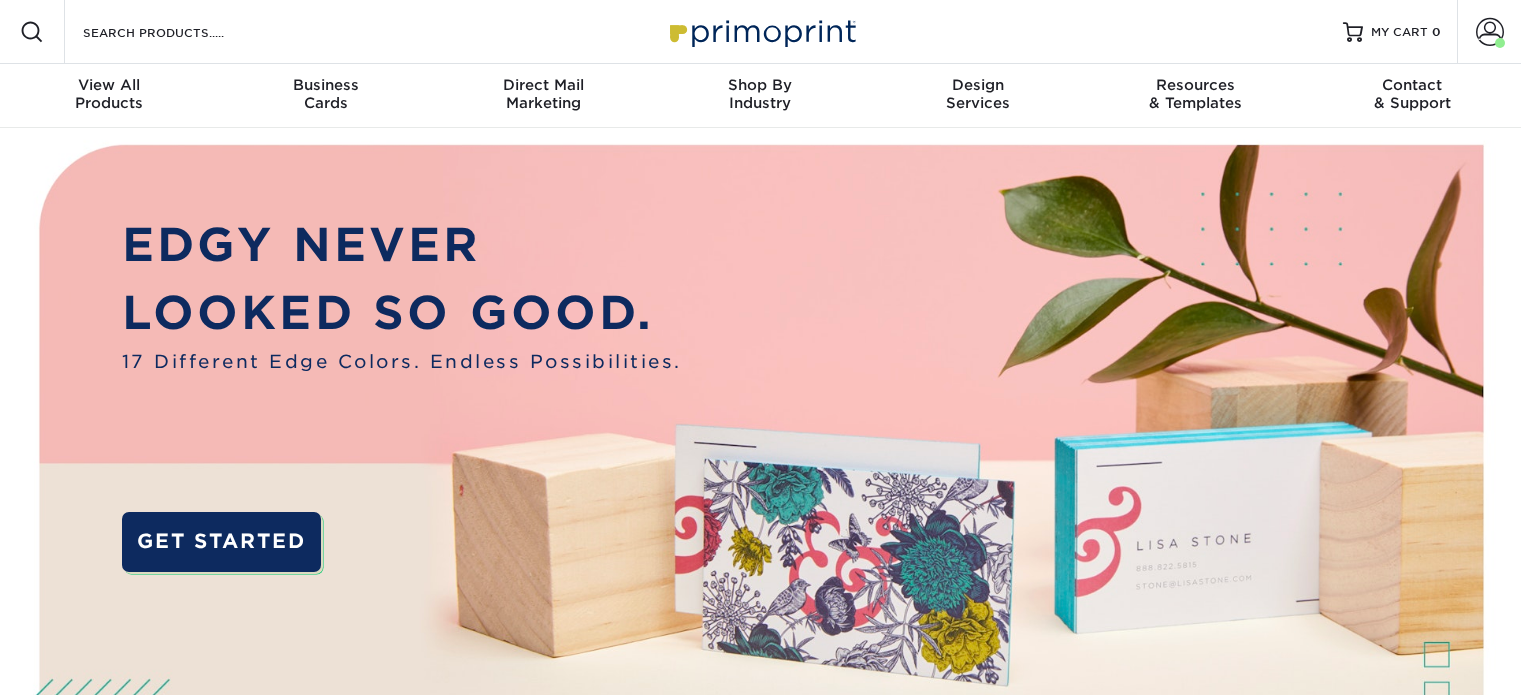 scroll, scrollTop: 0, scrollLeft: 0, axis: both 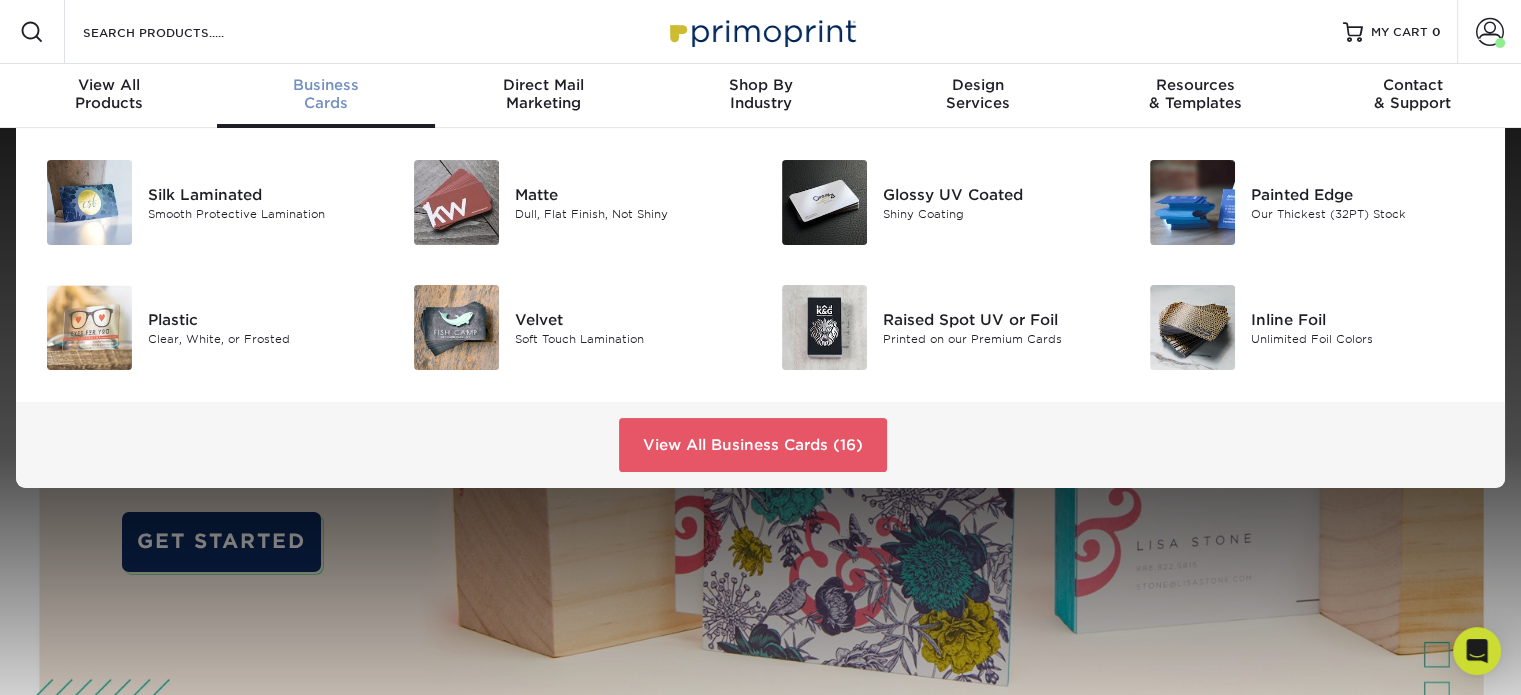 click on "Business  Cards" at bounding box center [325, 96] 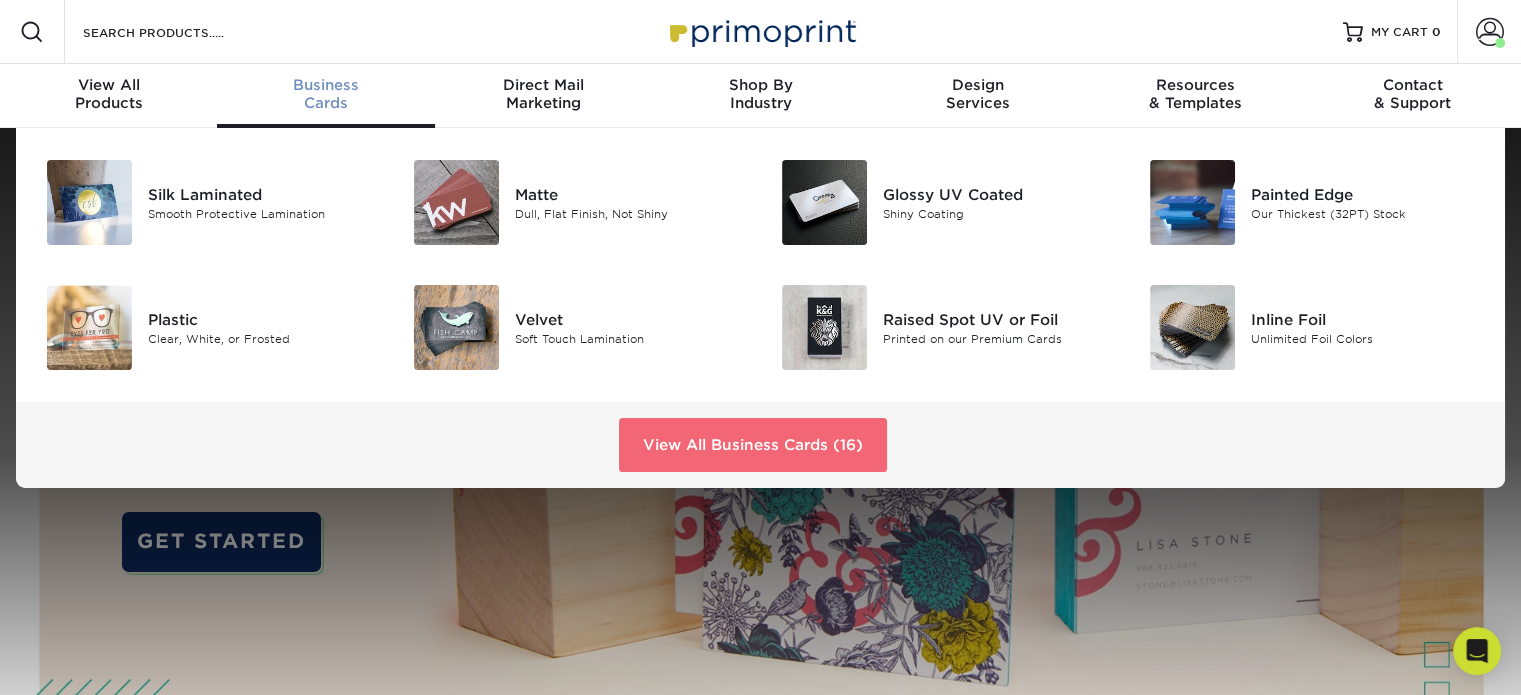 click on "View All Business Cards (16)" at bounding box center (753, 445) 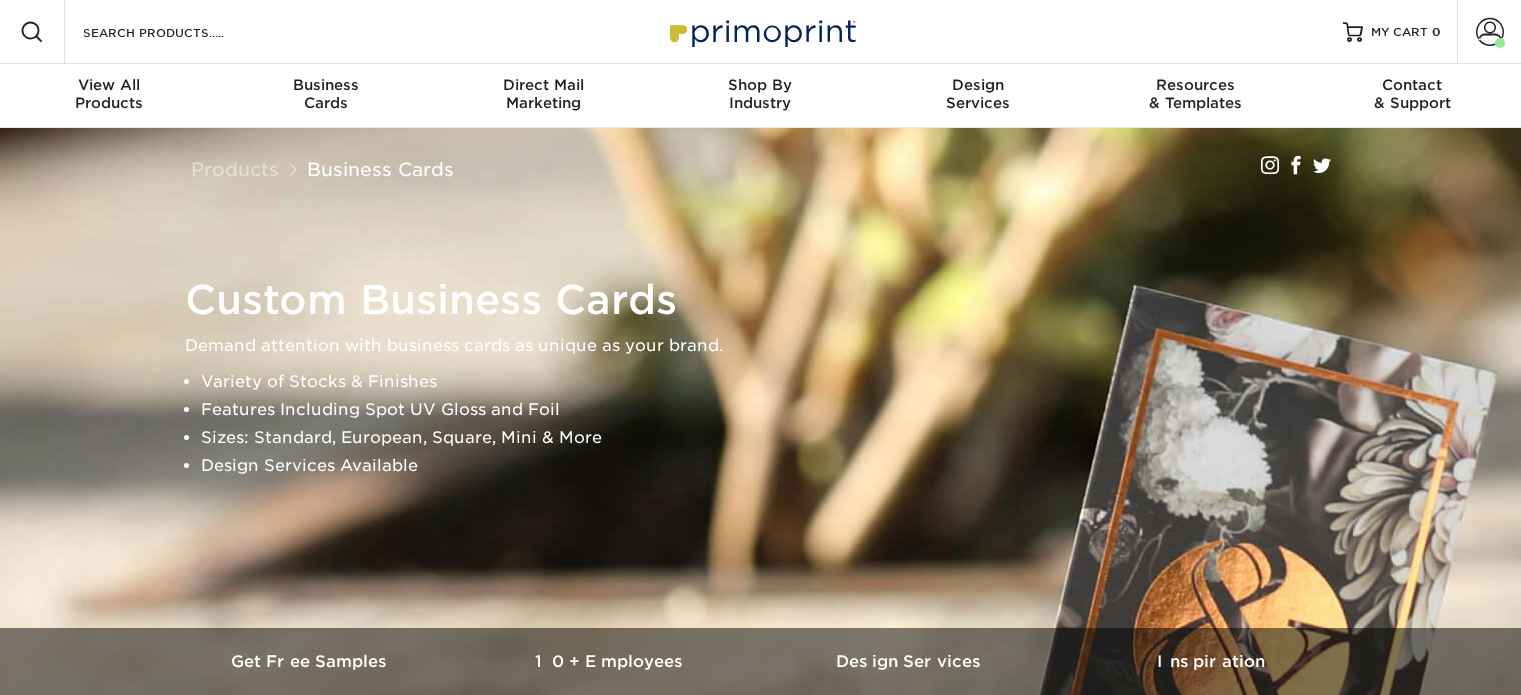 scroll, scrollTop: 0, scrollLeft: 0, axis: both 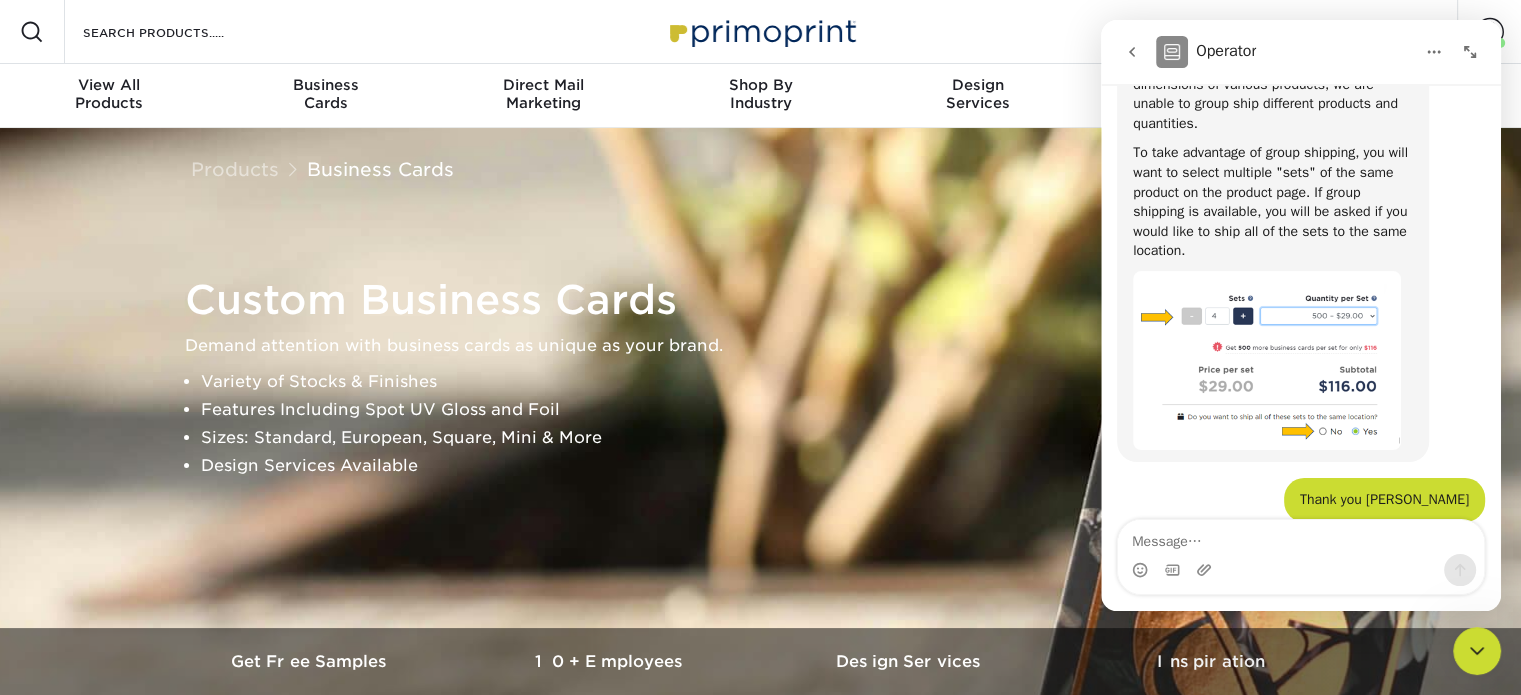 click on "Features Including Spot UV Gloss and Foil" at bounding box center (778, 410) 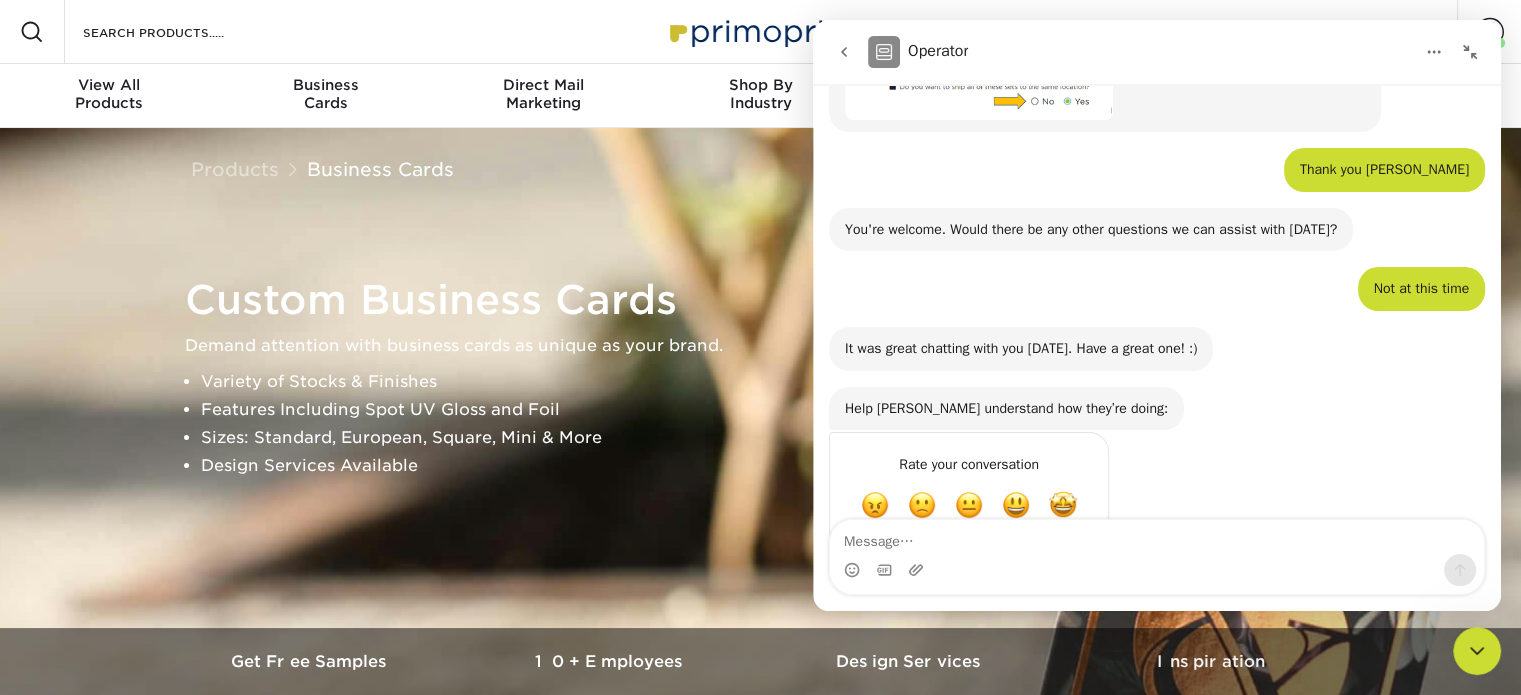 scroll, scrollTop: 1193, scrollLeft: 0, axis: vertical 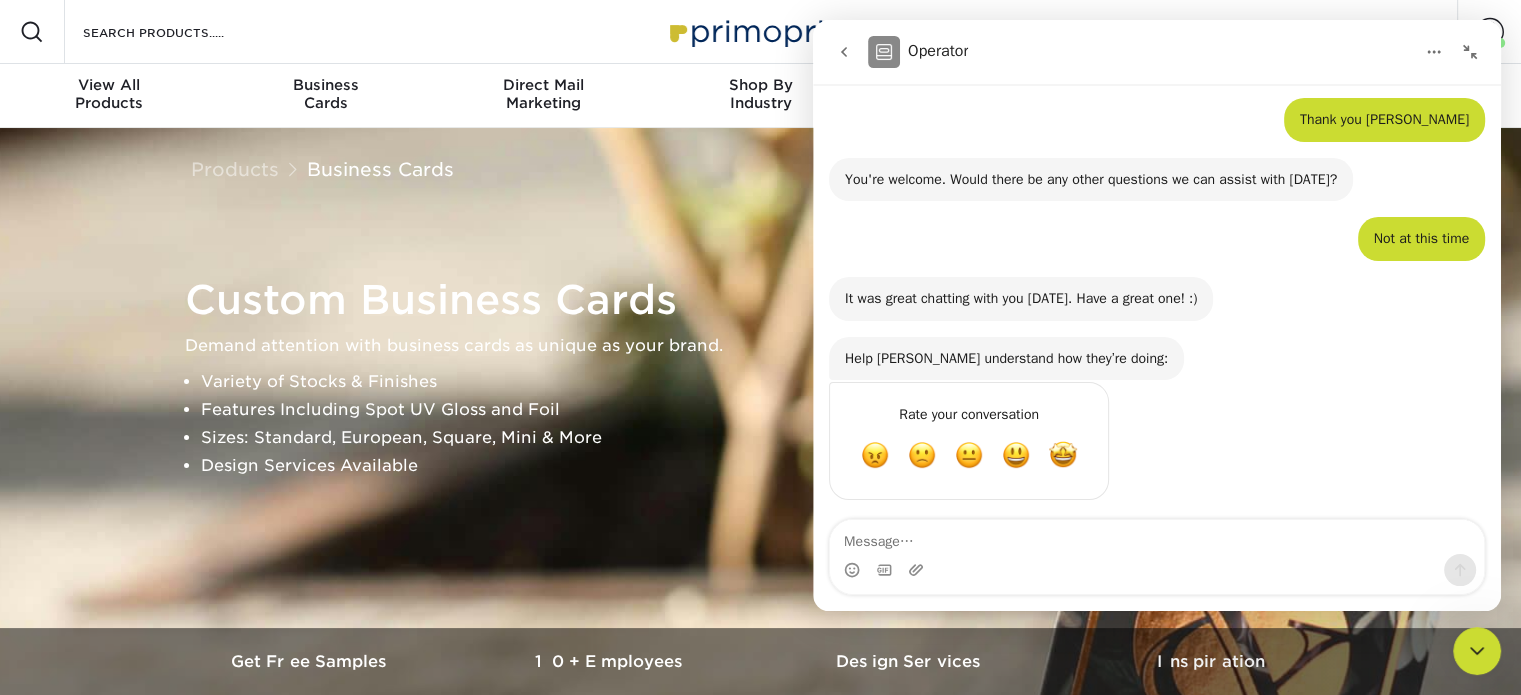 click at bounding box center (1470, 52) 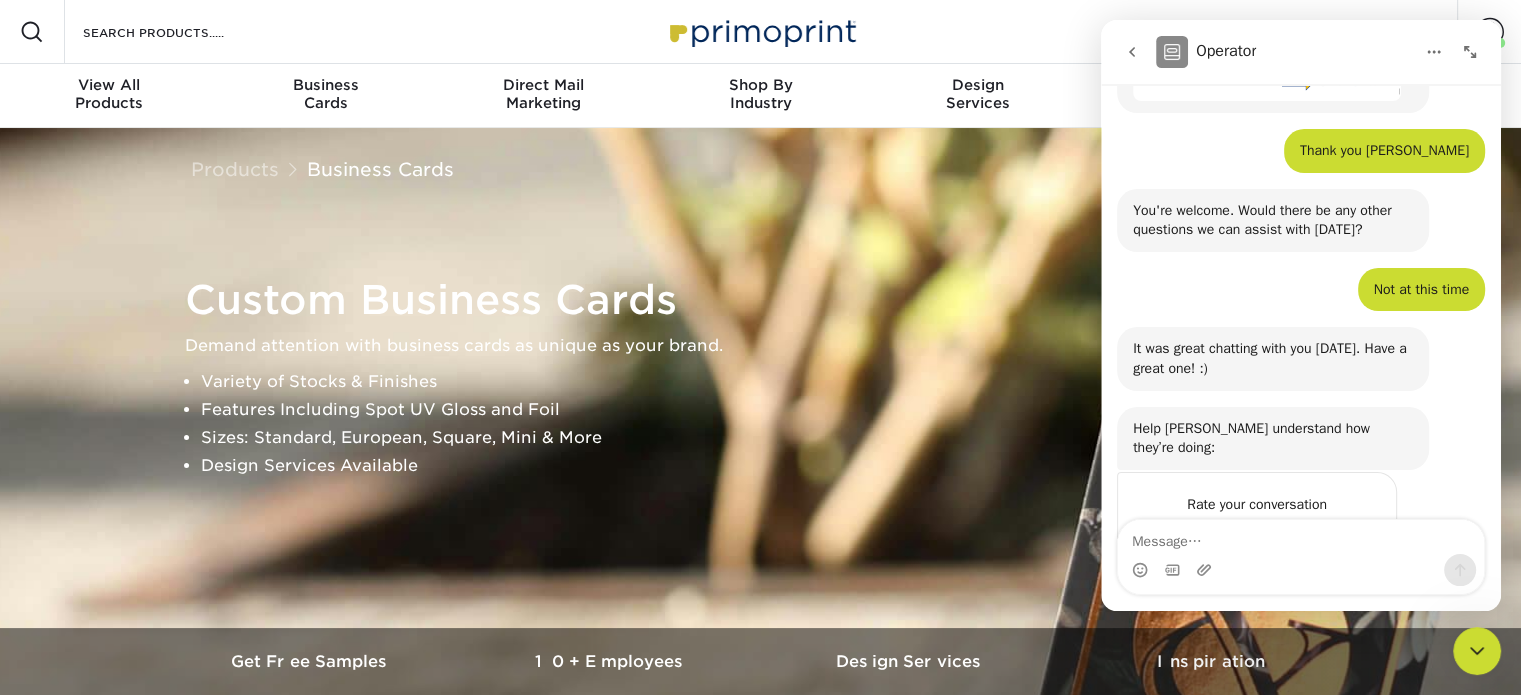 scroll, scrollTop: 1468, scrollLeft: 0, axis: vertical 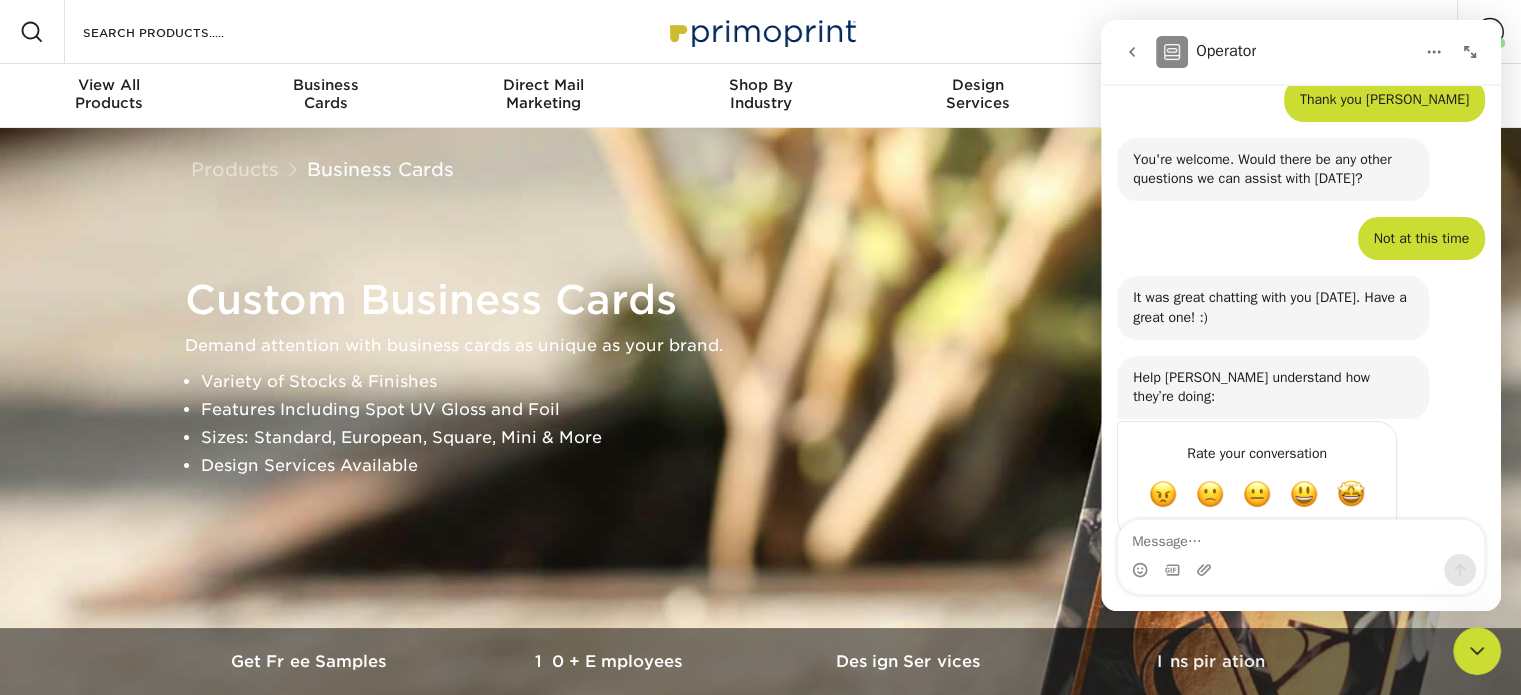 click 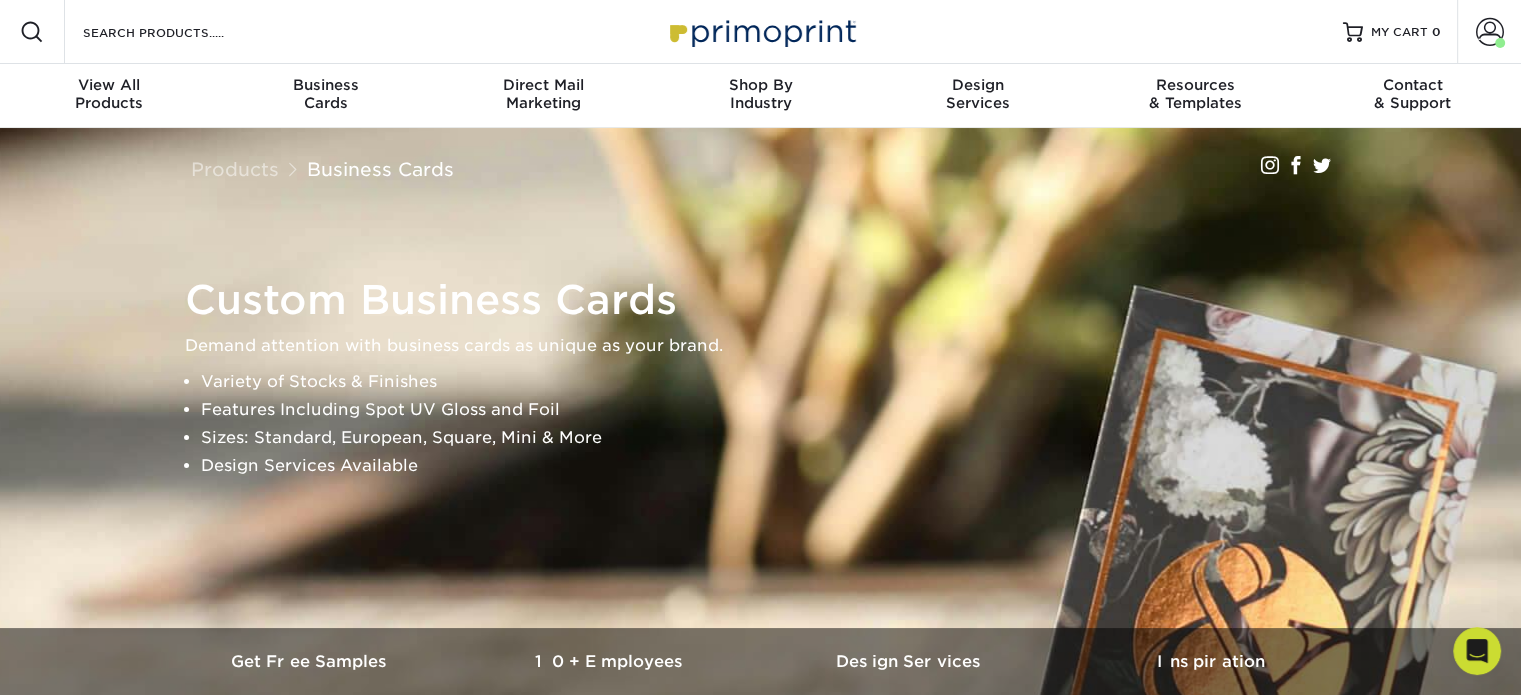 scroll, scrollTop: 0, scrollLeft: 0, axis: both 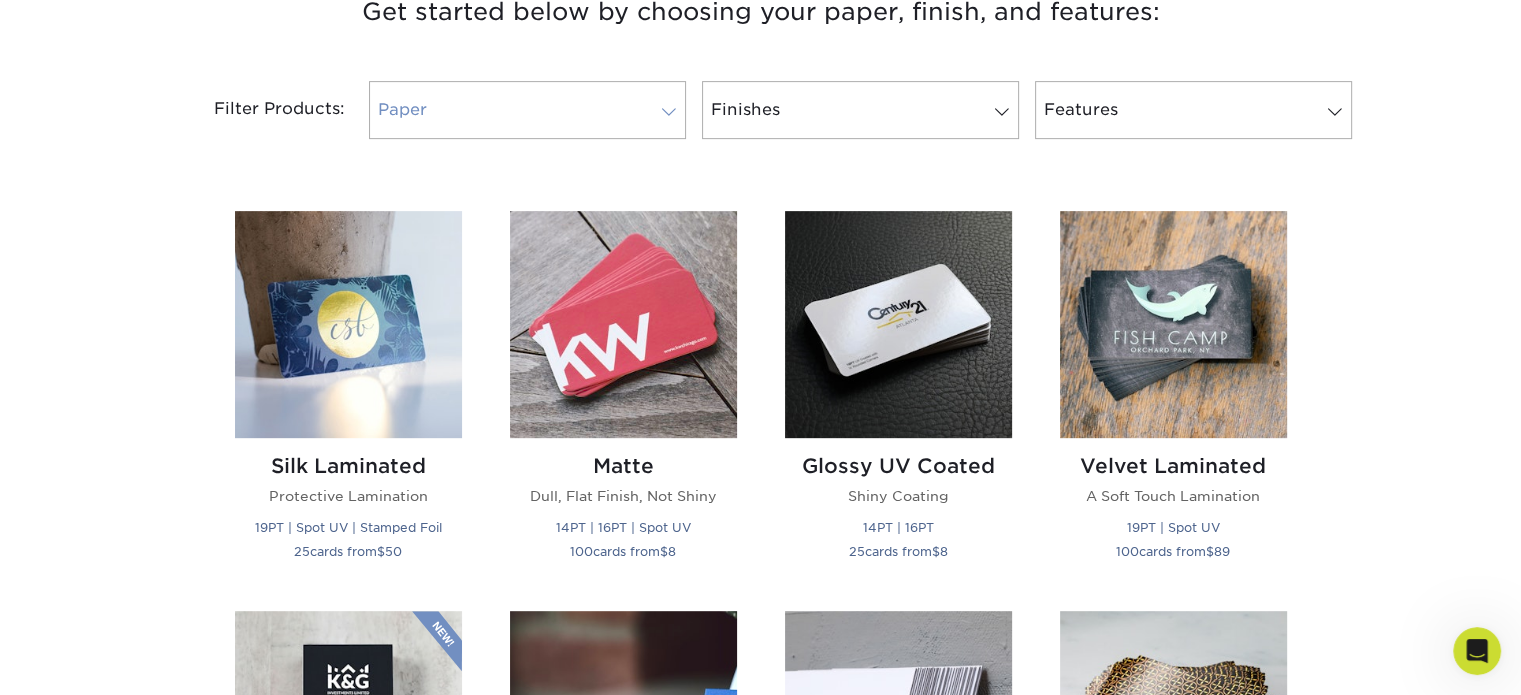 click at bounding box center [669, 112] 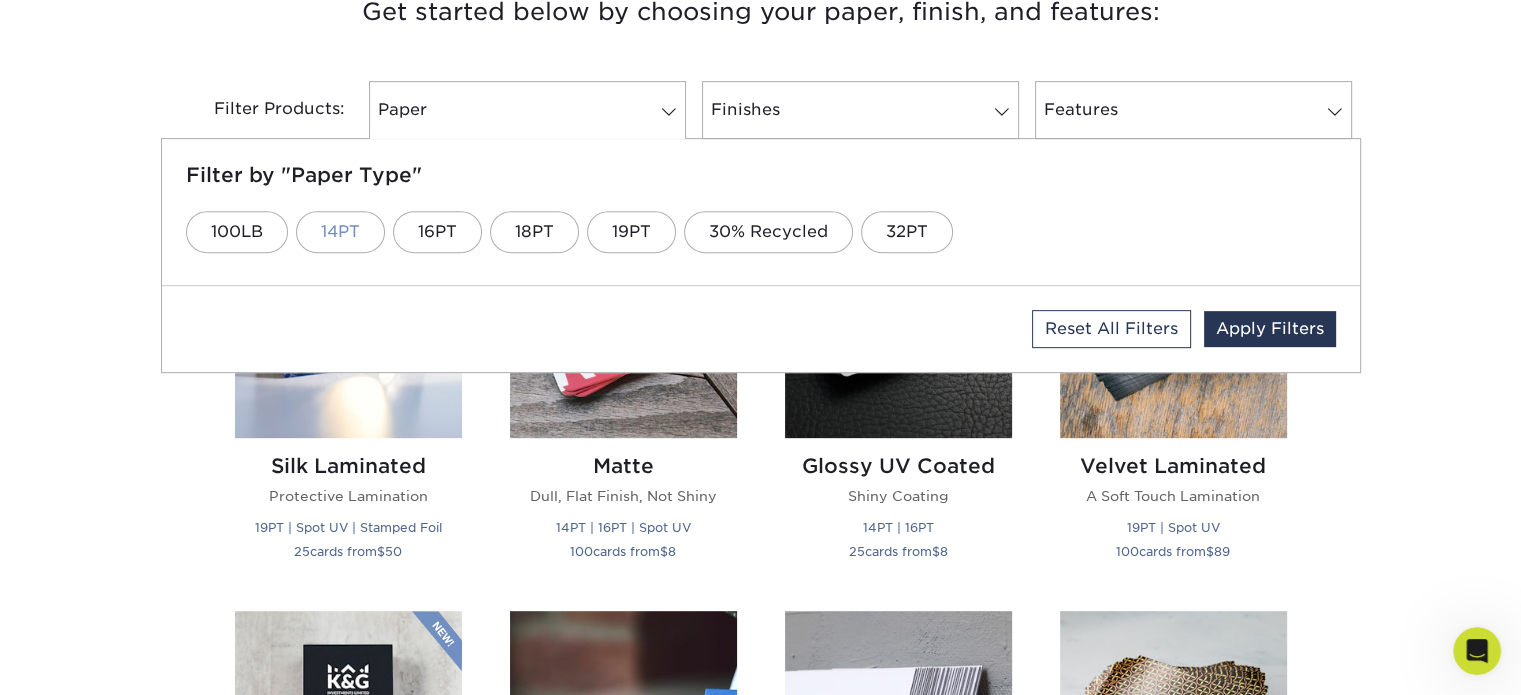 click on "14PT" at bounding box center (340, 232) 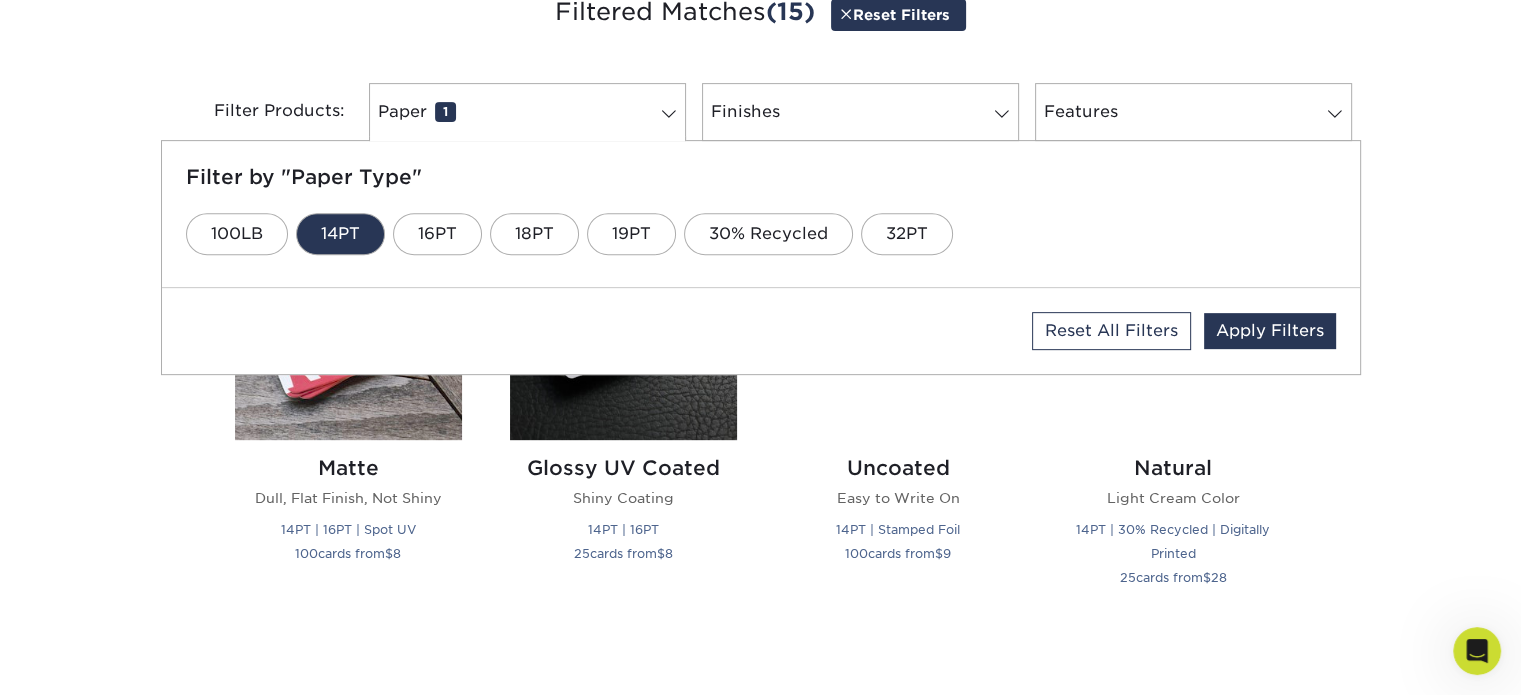 scroll, scrollTop: 802, scrollLeft: 0, axis: vertical 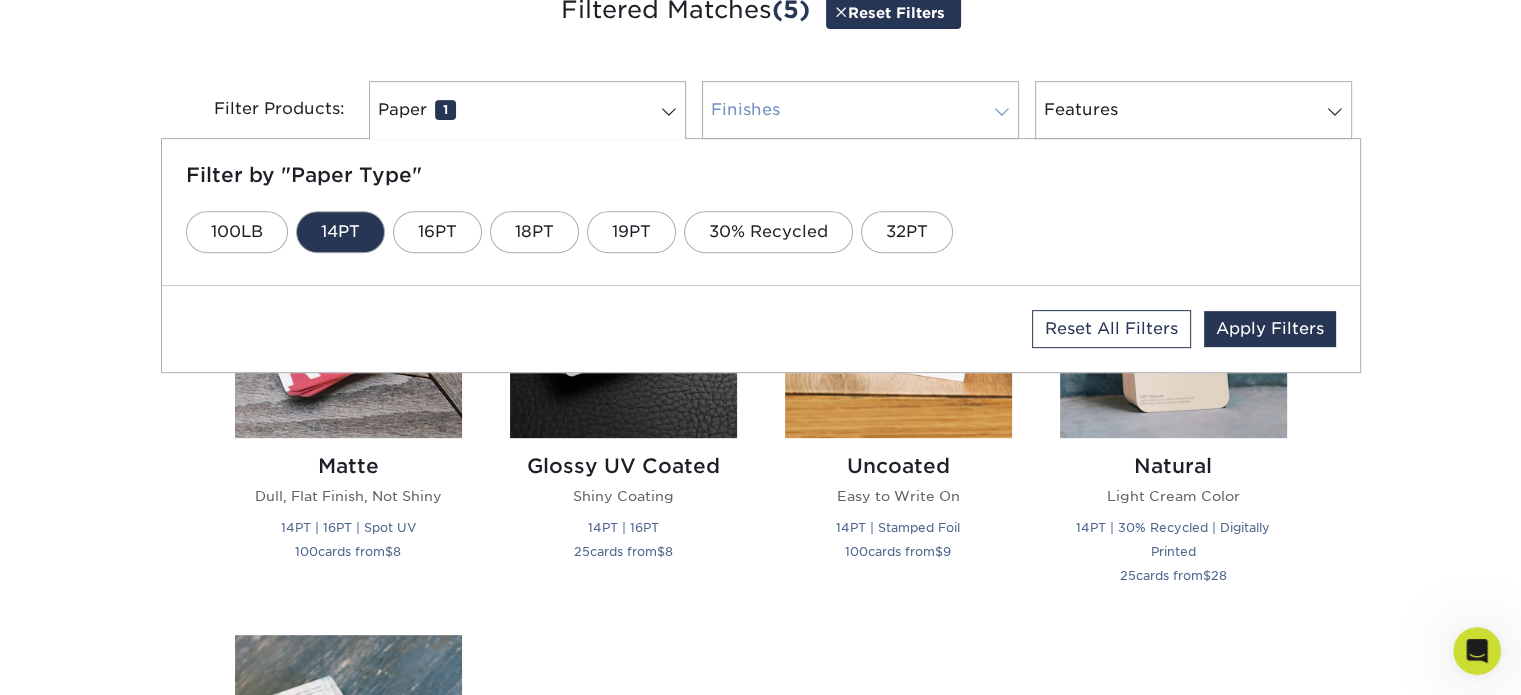 click on "Finishes
0" at bounding box center (860, 110) 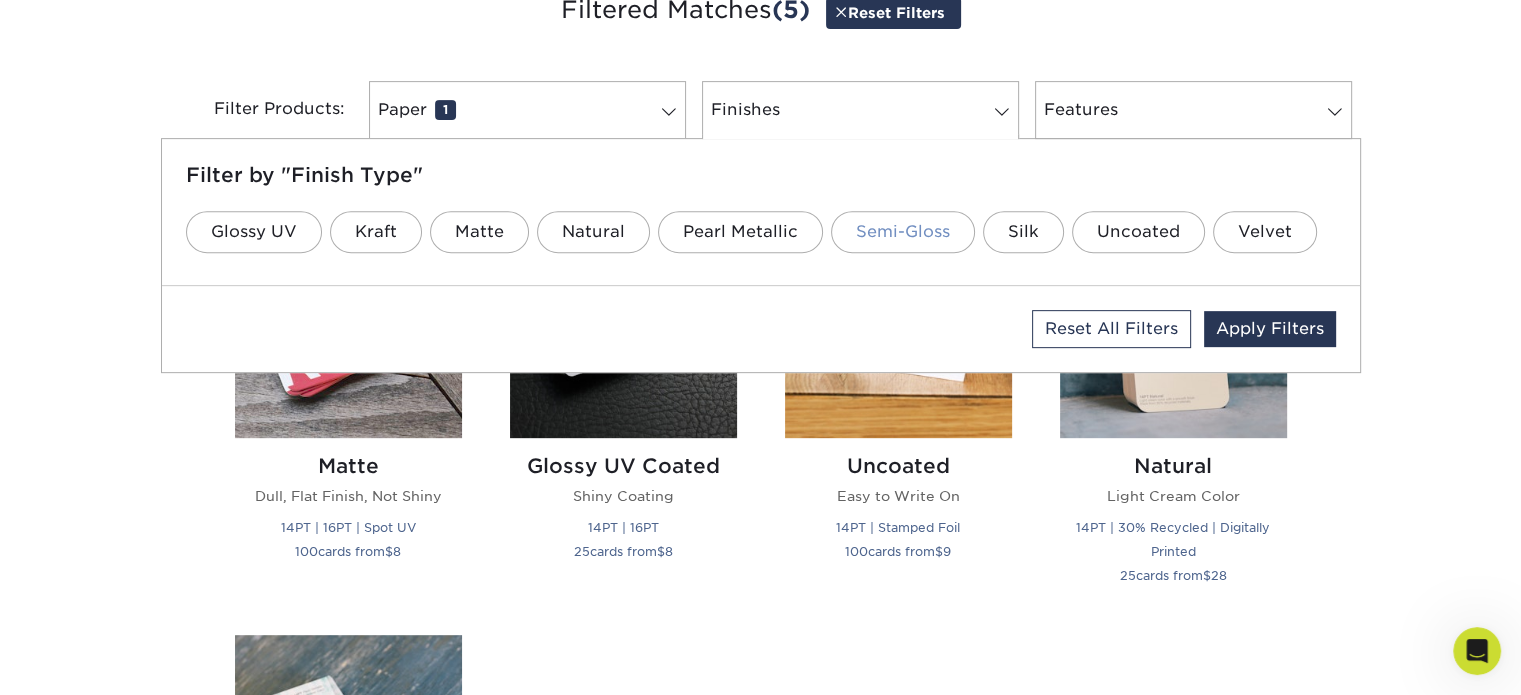 click on "Semi-Gloss" at bounding box center [903, 232] 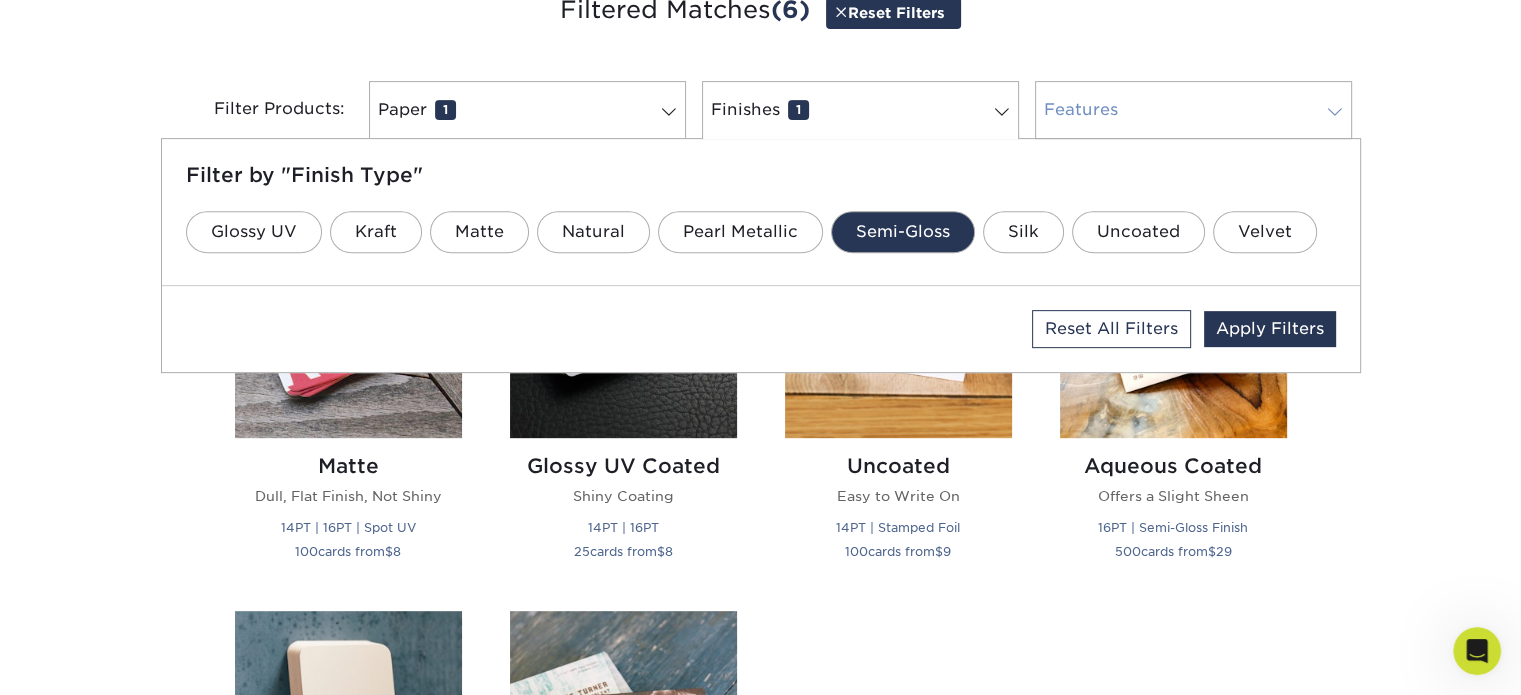 click on "Features
0" at bounding box center (1193, 110) 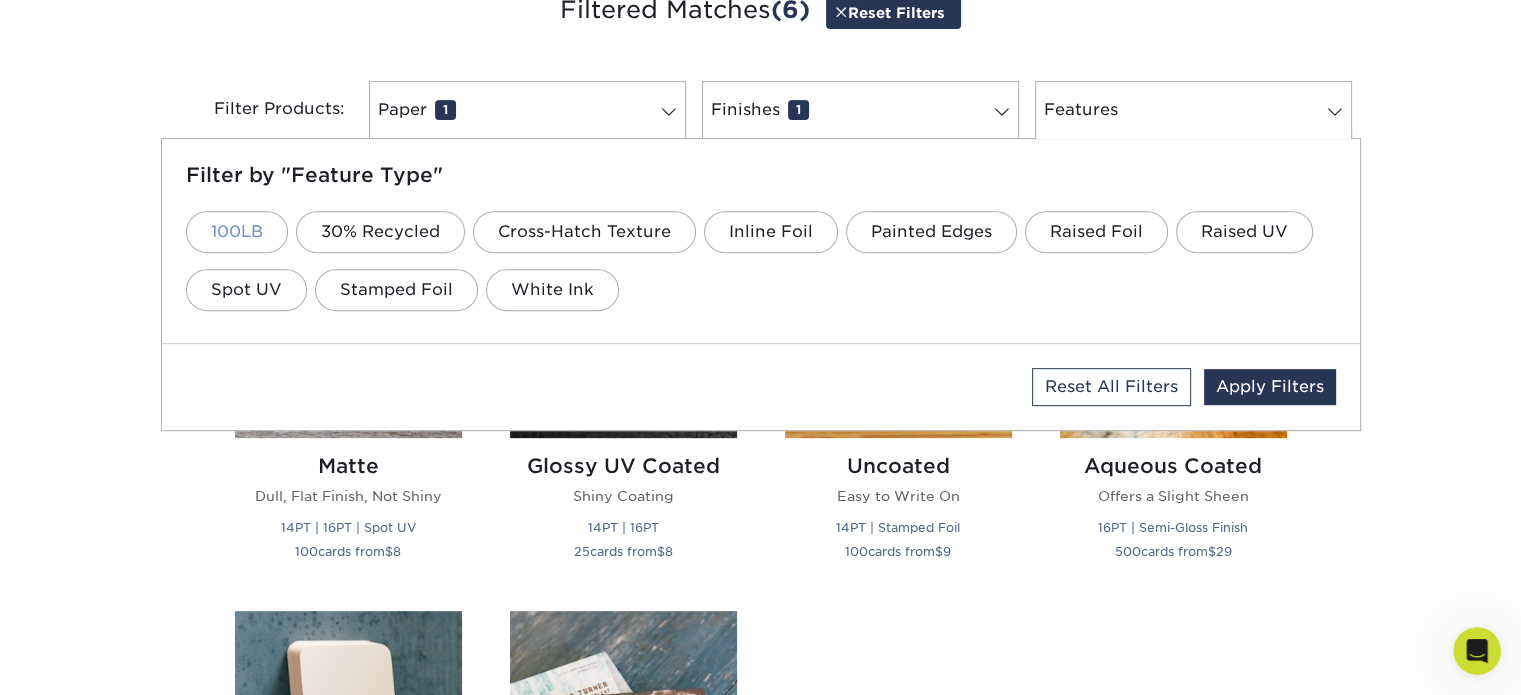 click on "100LB" at bounding box center (237, 232) 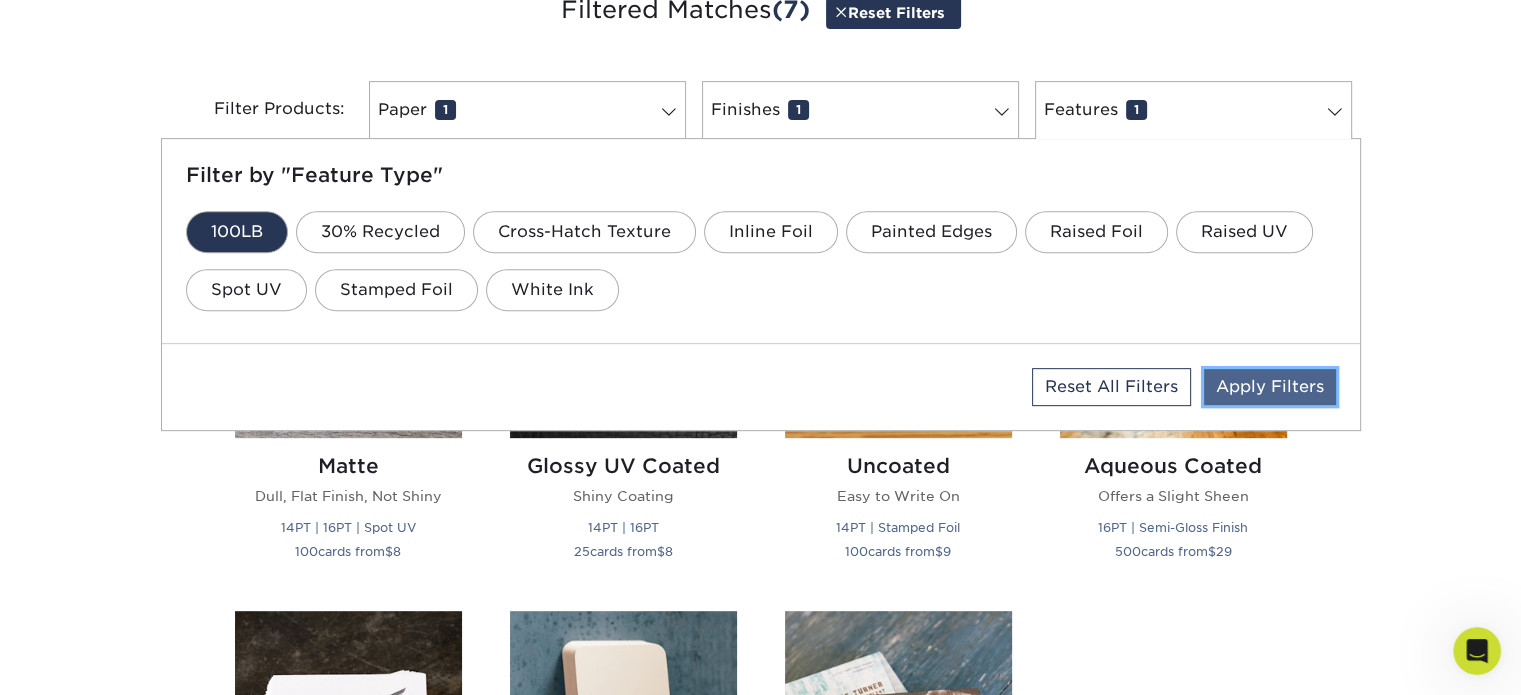 click on "Apply Filters" at bounding box center [1270, 387] 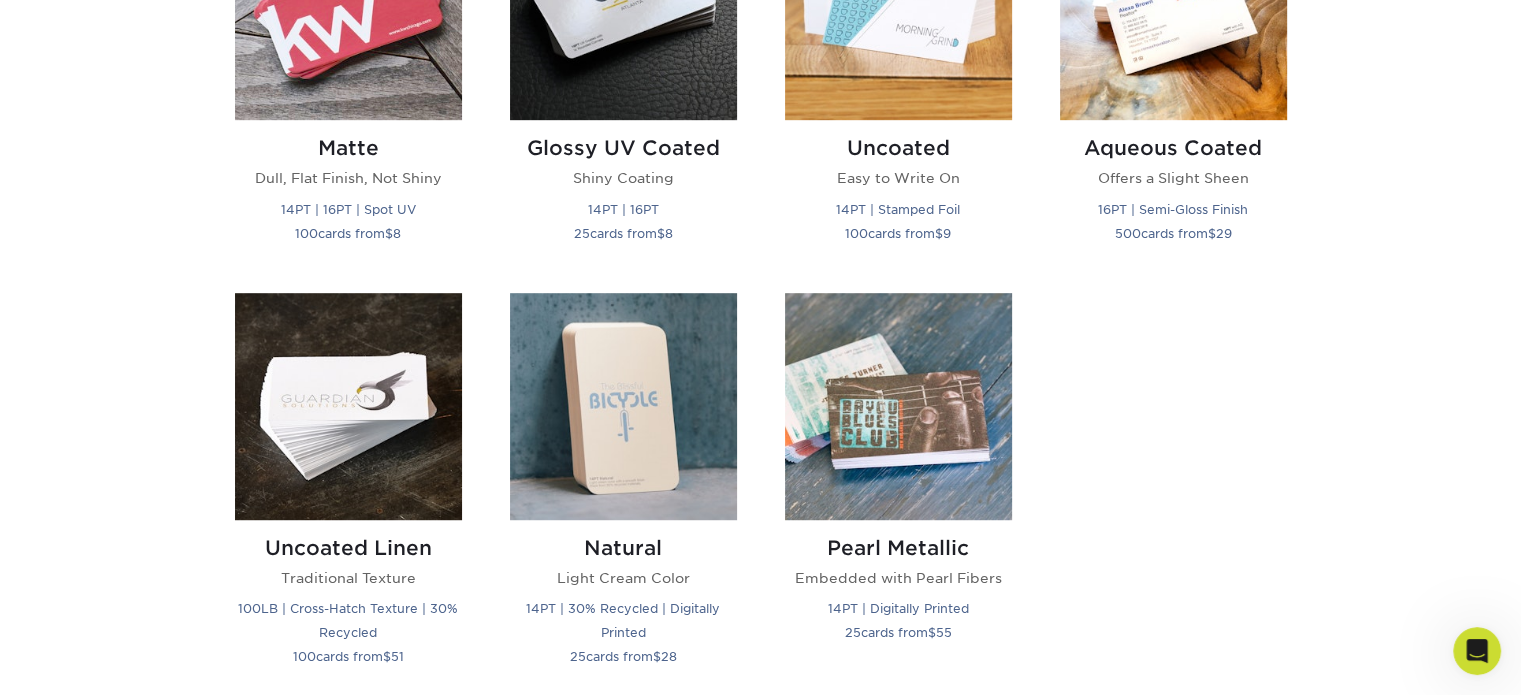 scroll, scrollTop: 1122, scrollLeft: 0, axis: vertical 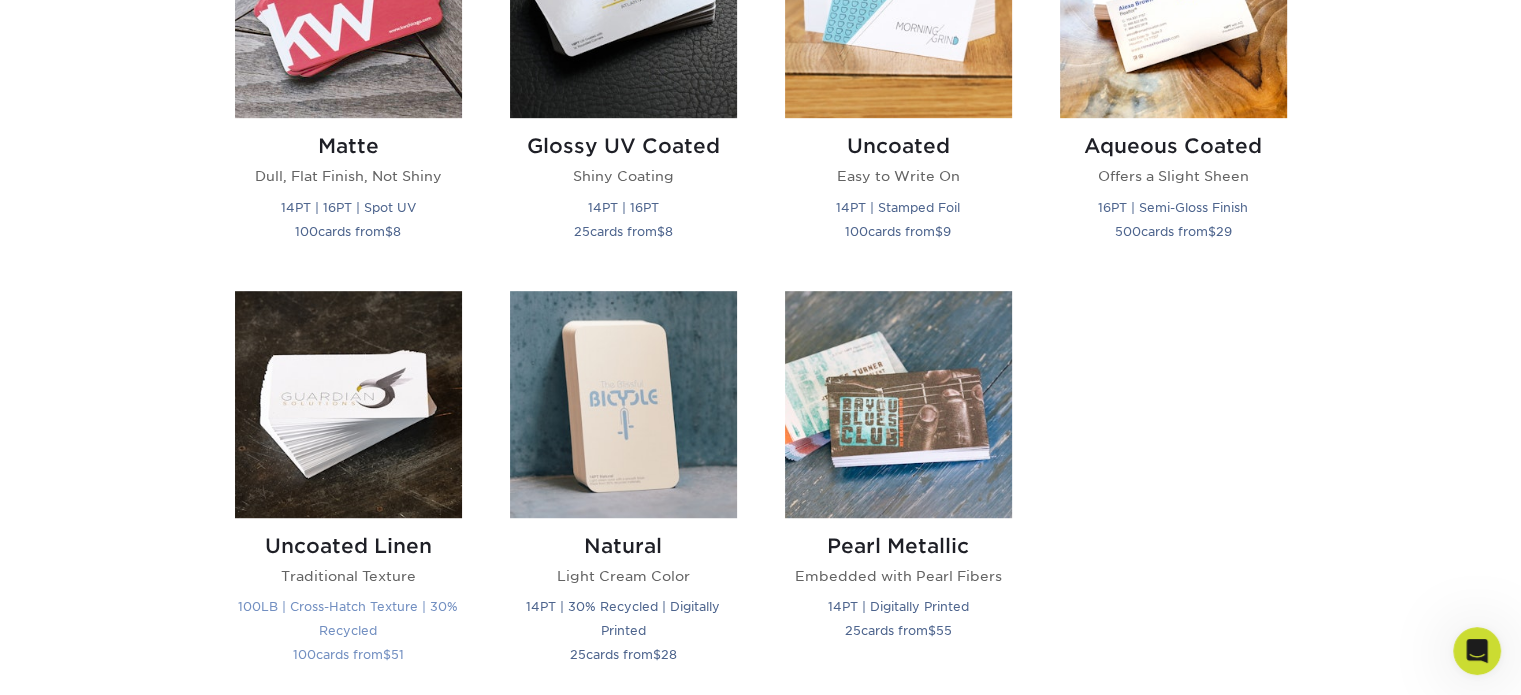 click at bounding box center [348, 404] 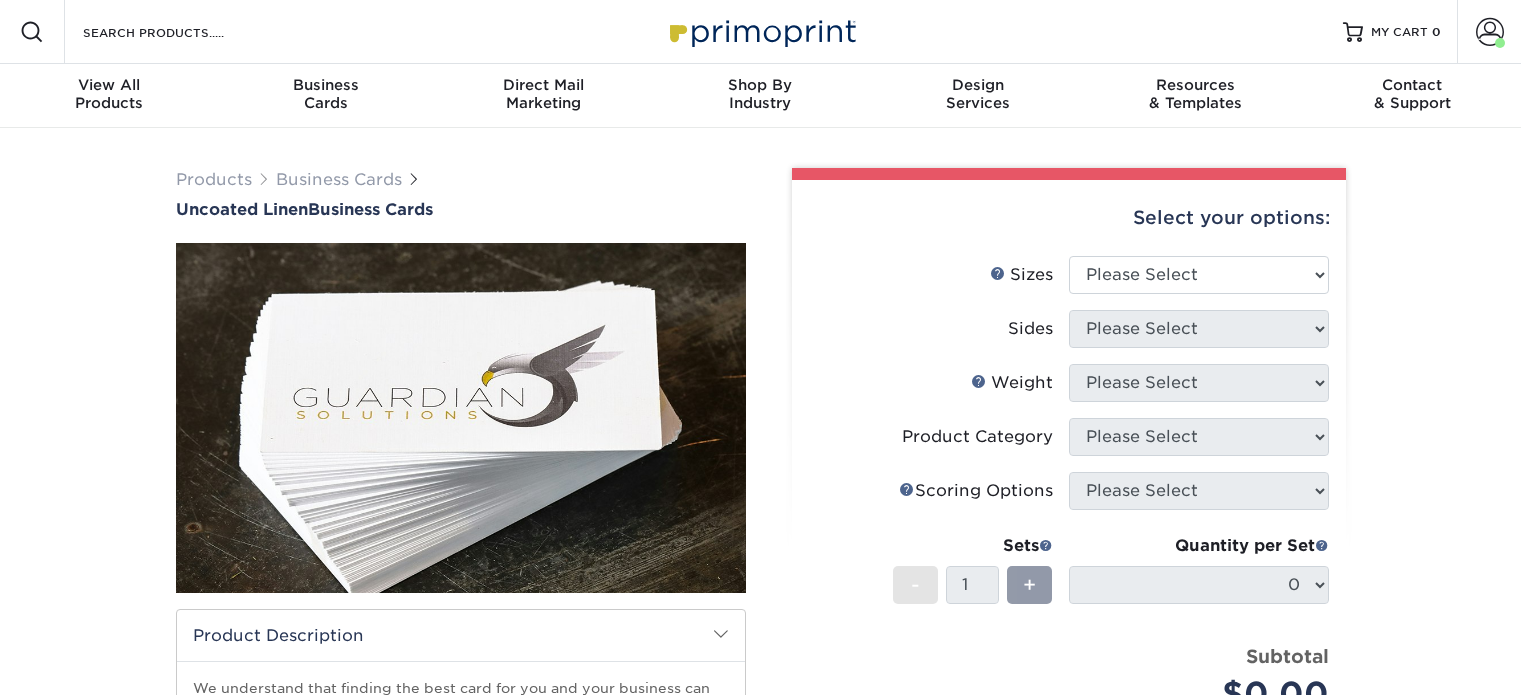 scroll, scrollTop: 0, scrollLeft: 0, axis: both 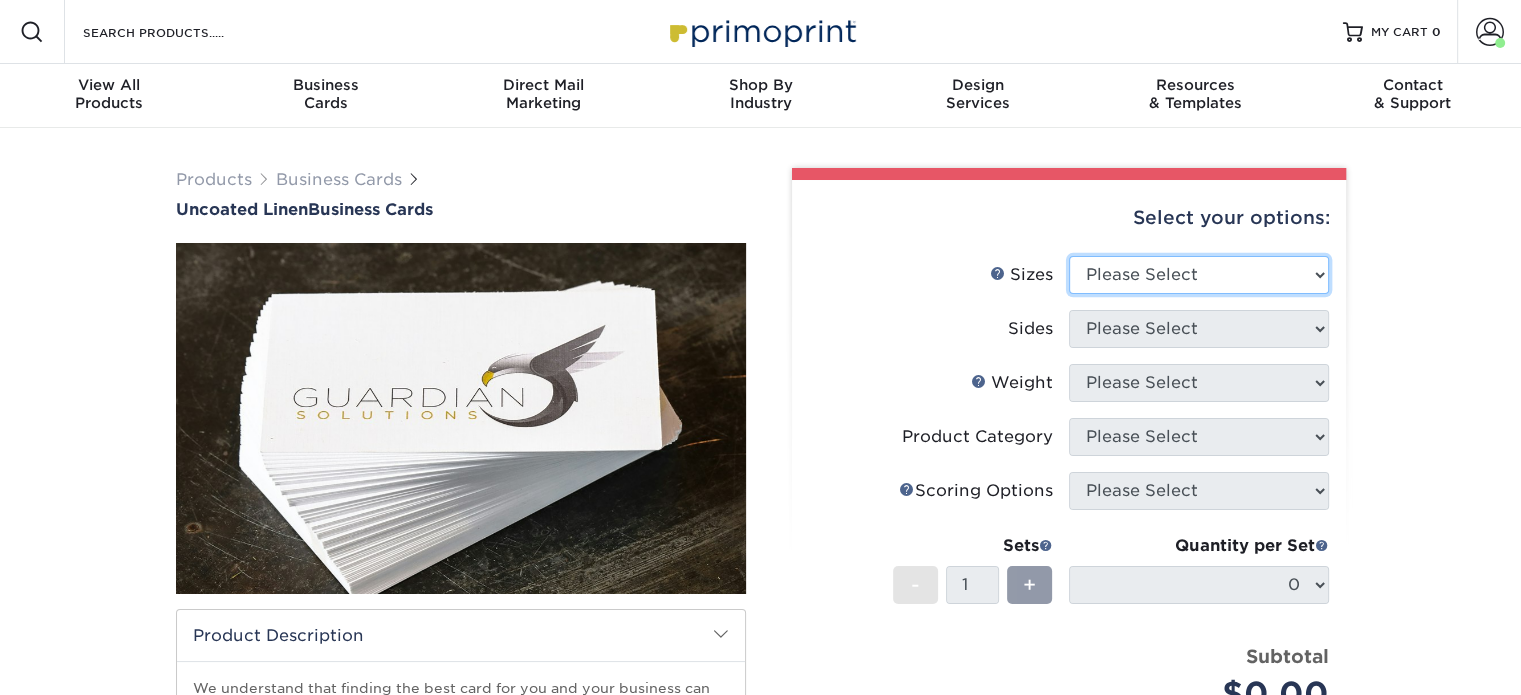 click on "Please Select
2" x 3.5" - Standard
2" x 7" - Foldover Card
2.125" x 3.375" - European
2.5" x 2.5" - Square
3.5" x 4" - Foldover Card" at bounding box center [1199, 275] 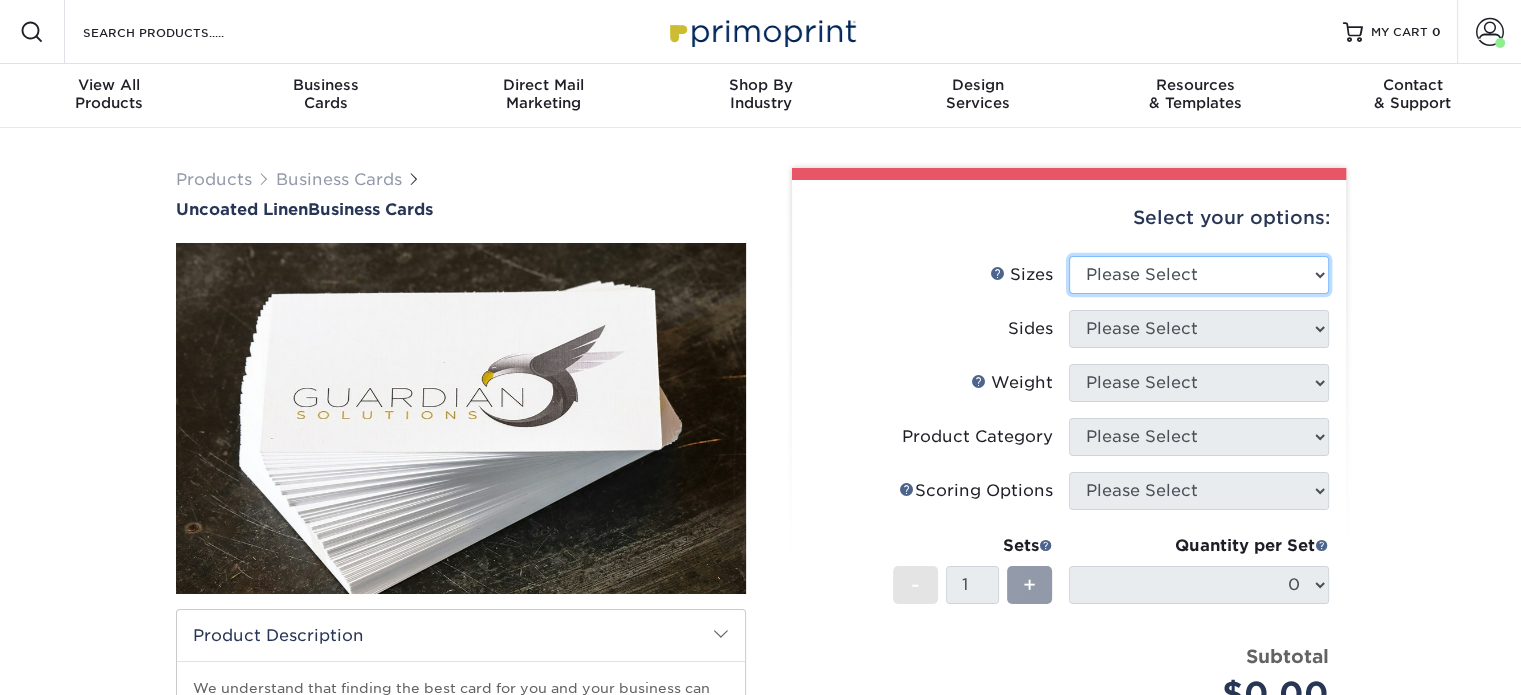 select on "2.00x3.50" 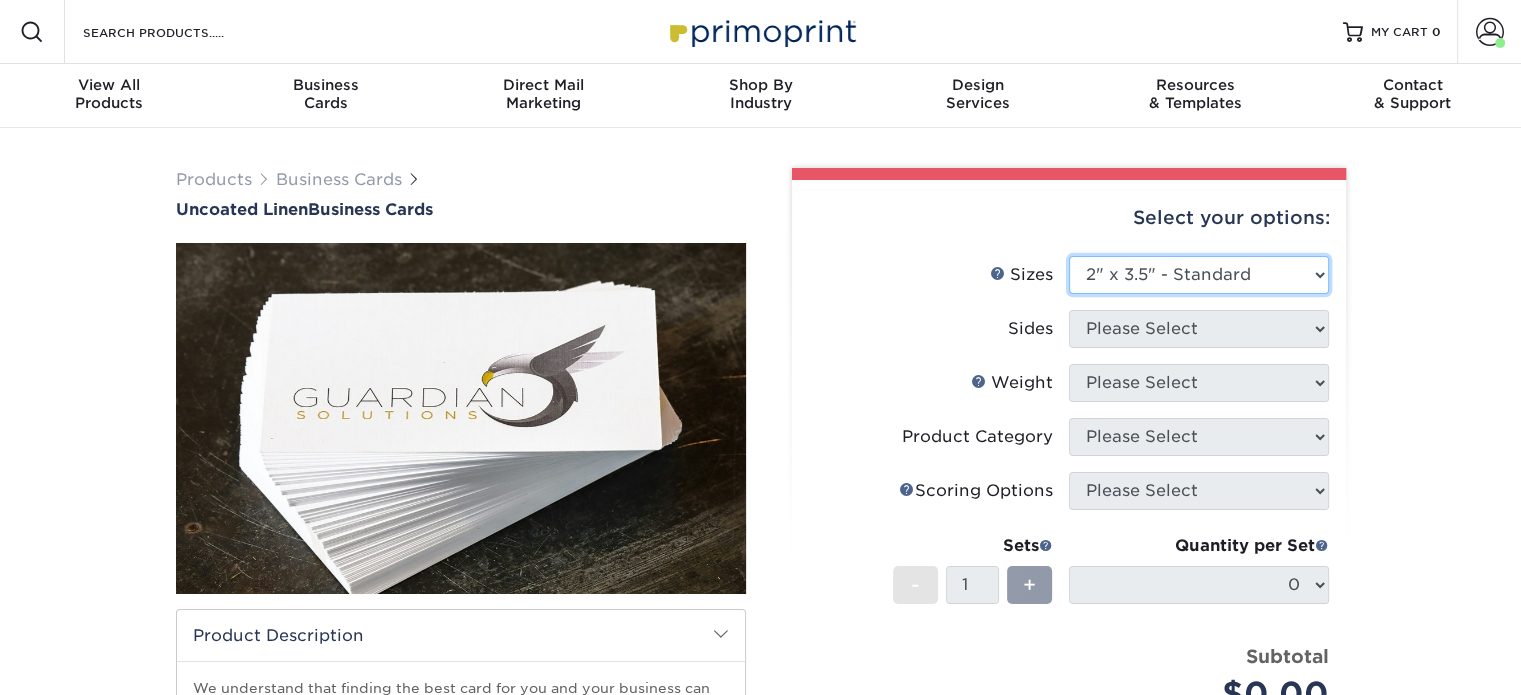 click on "Please Select
2" x 3.5" - Standard
2" x 7" - Foldover Card
2.125" x 3.375" - European
2.5" x 2.5" - Square
3.5" x 4" - Foldover Card" at bounding box center [1199, 275] 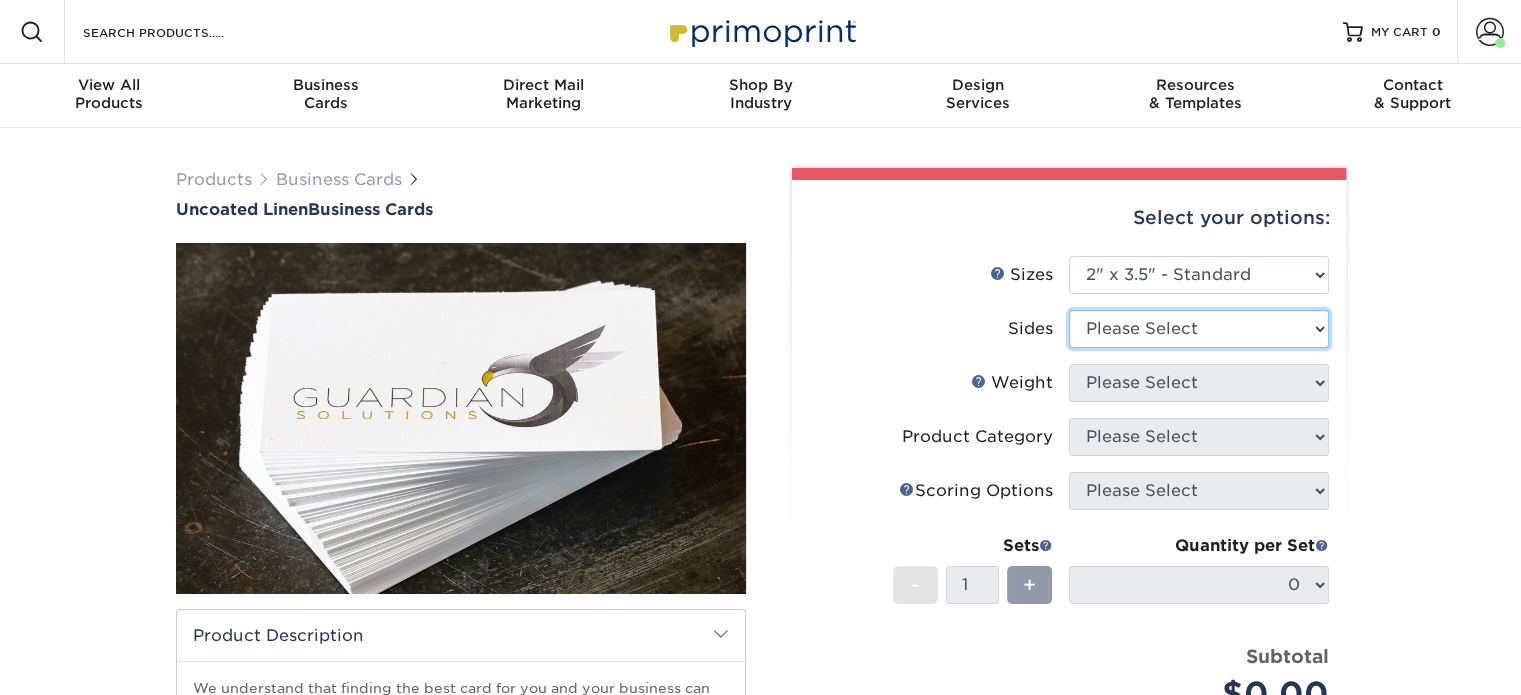 click on "Please Select Print Both Sides Print Front Only" at bounding box center [1199, 329] 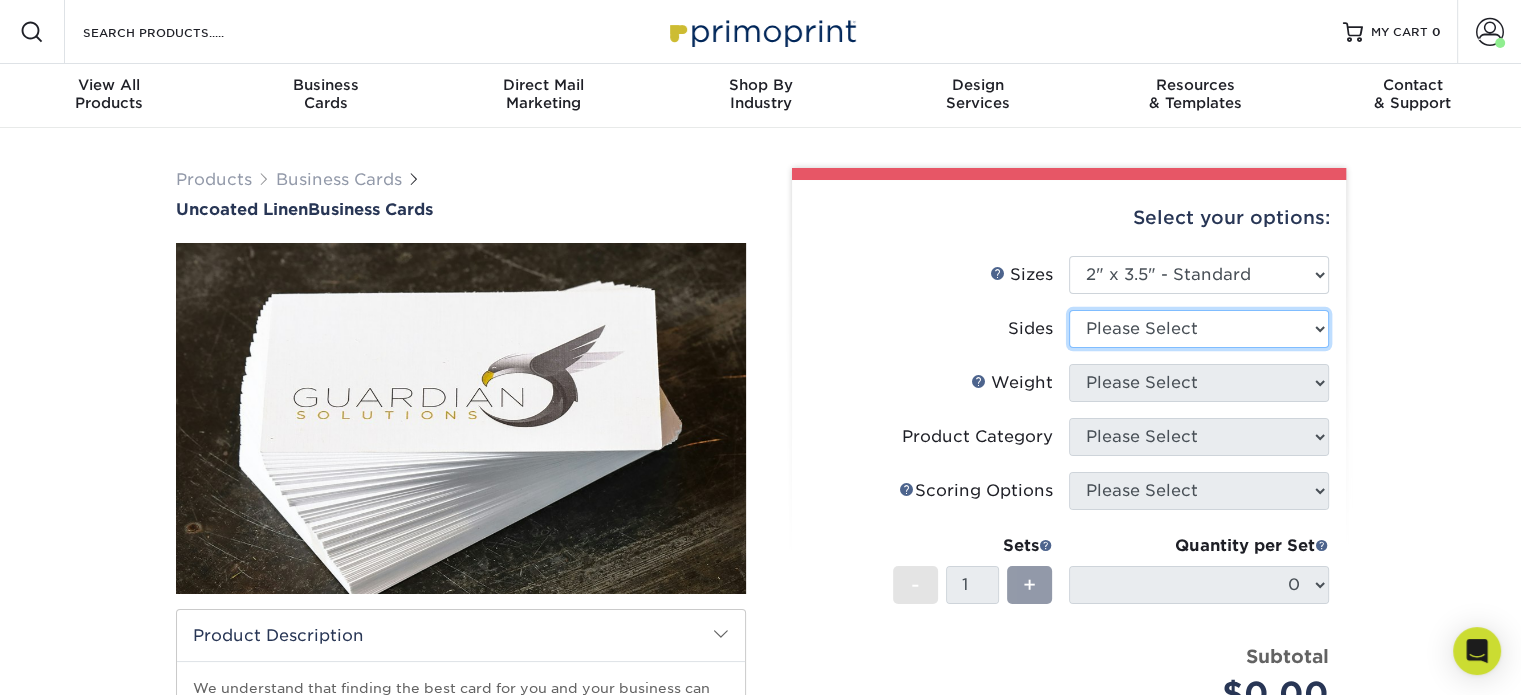 select on "32d3c223-f82c-492b-b915-ba065a00862f" 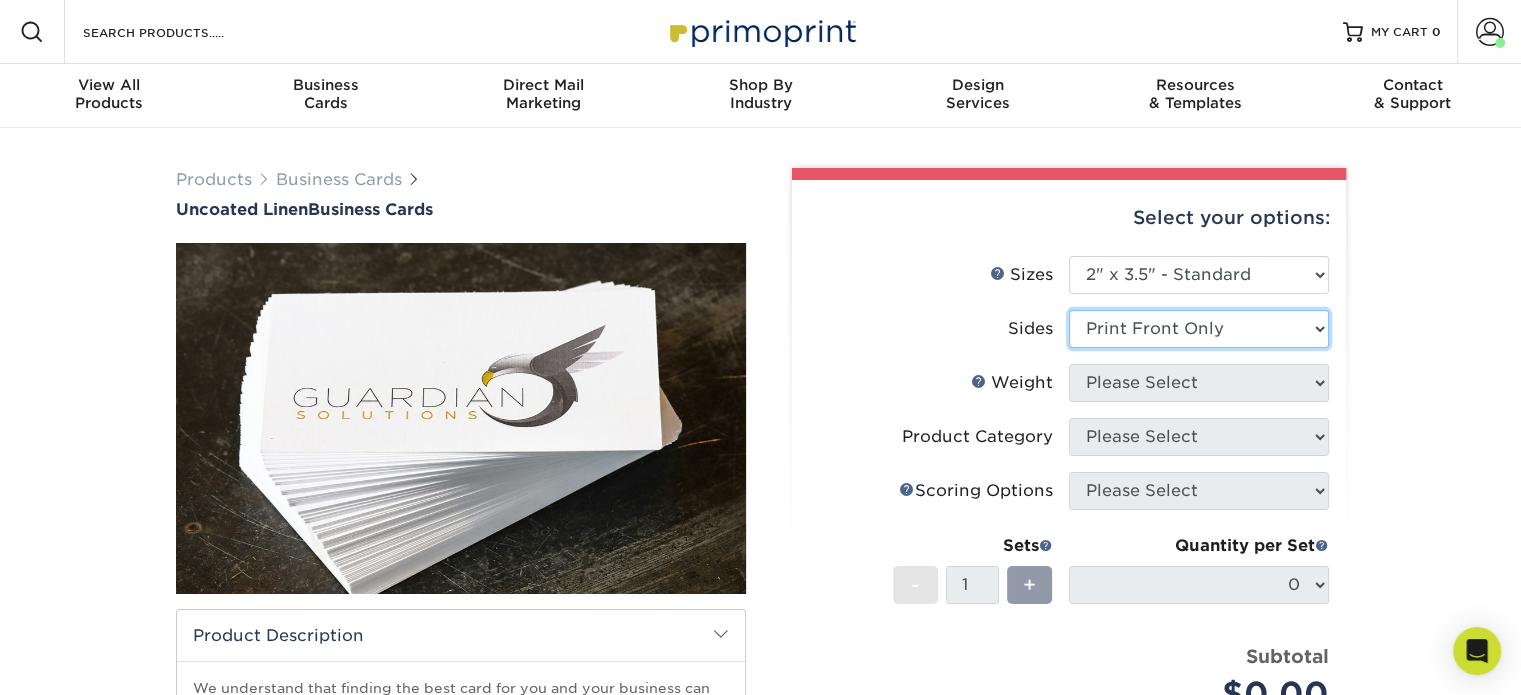 click on "Please Select Print Both Sides Print Front Only" at bounding box center [1199, 329] 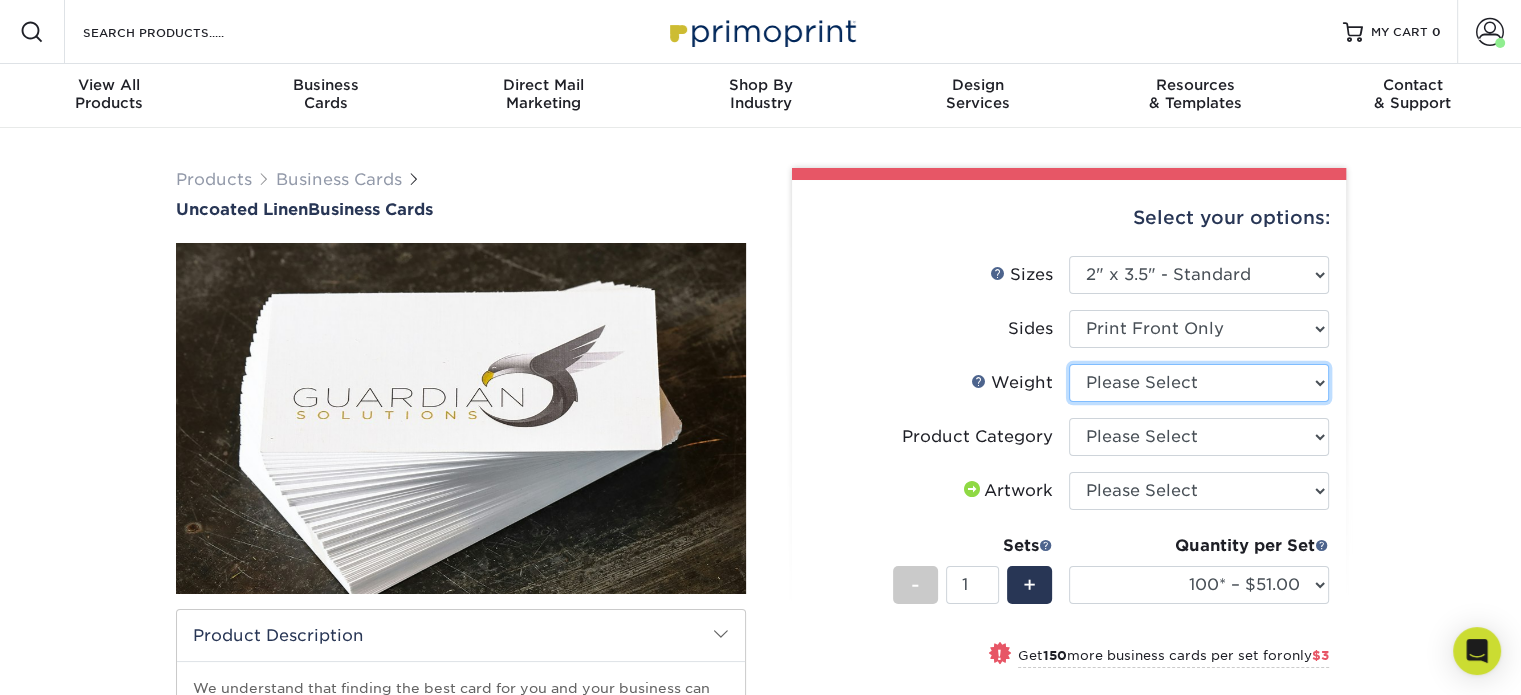 click on "Please Select 100LB" at bounding box center (1199, 383) 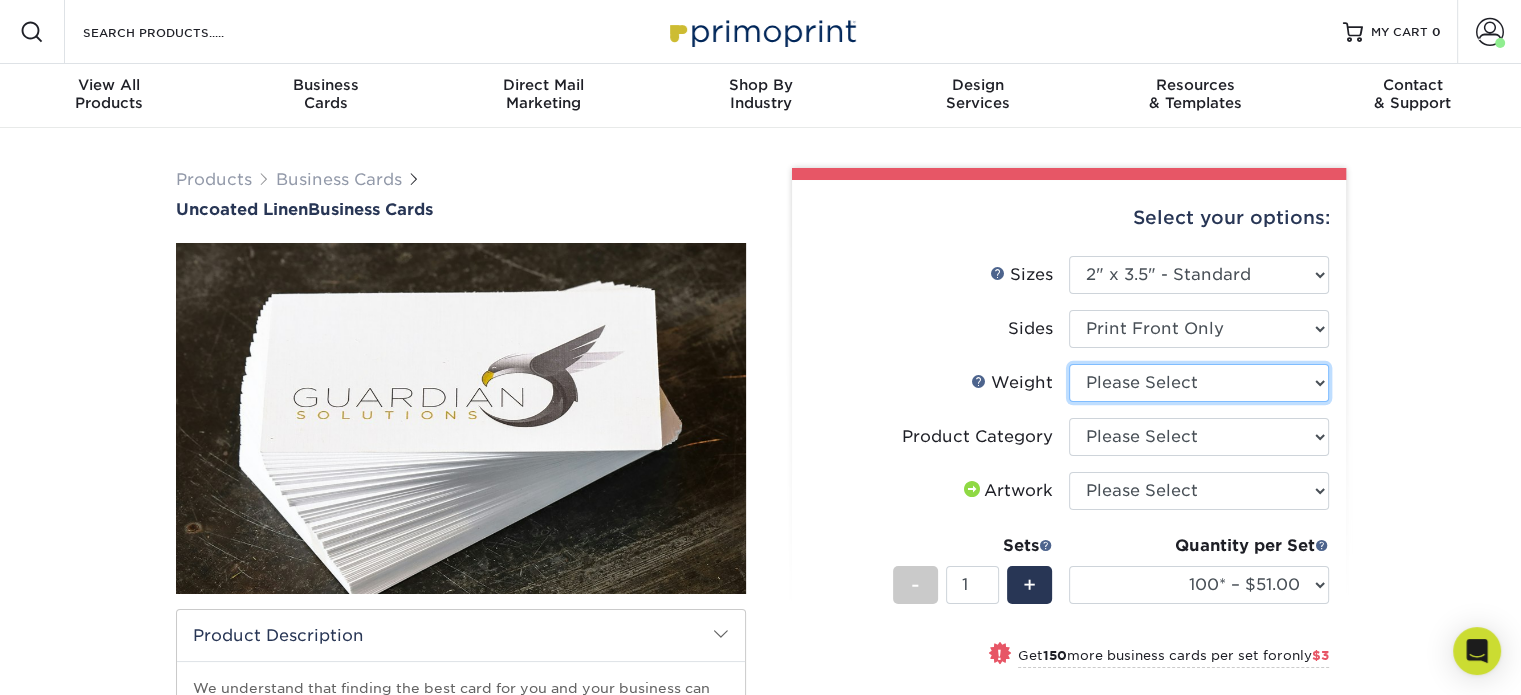 select on "100LB" 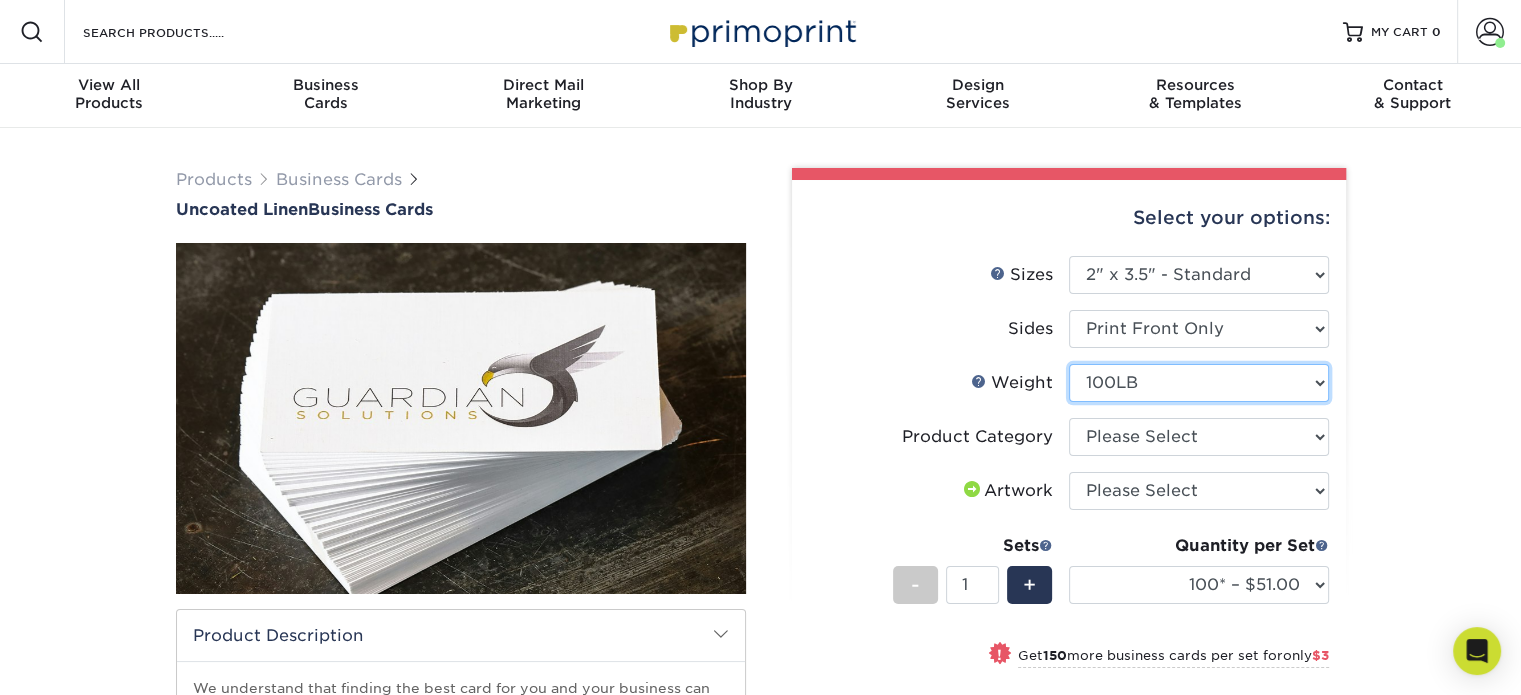click on "Please Select 100LB" at bounding box center [1199, 383] 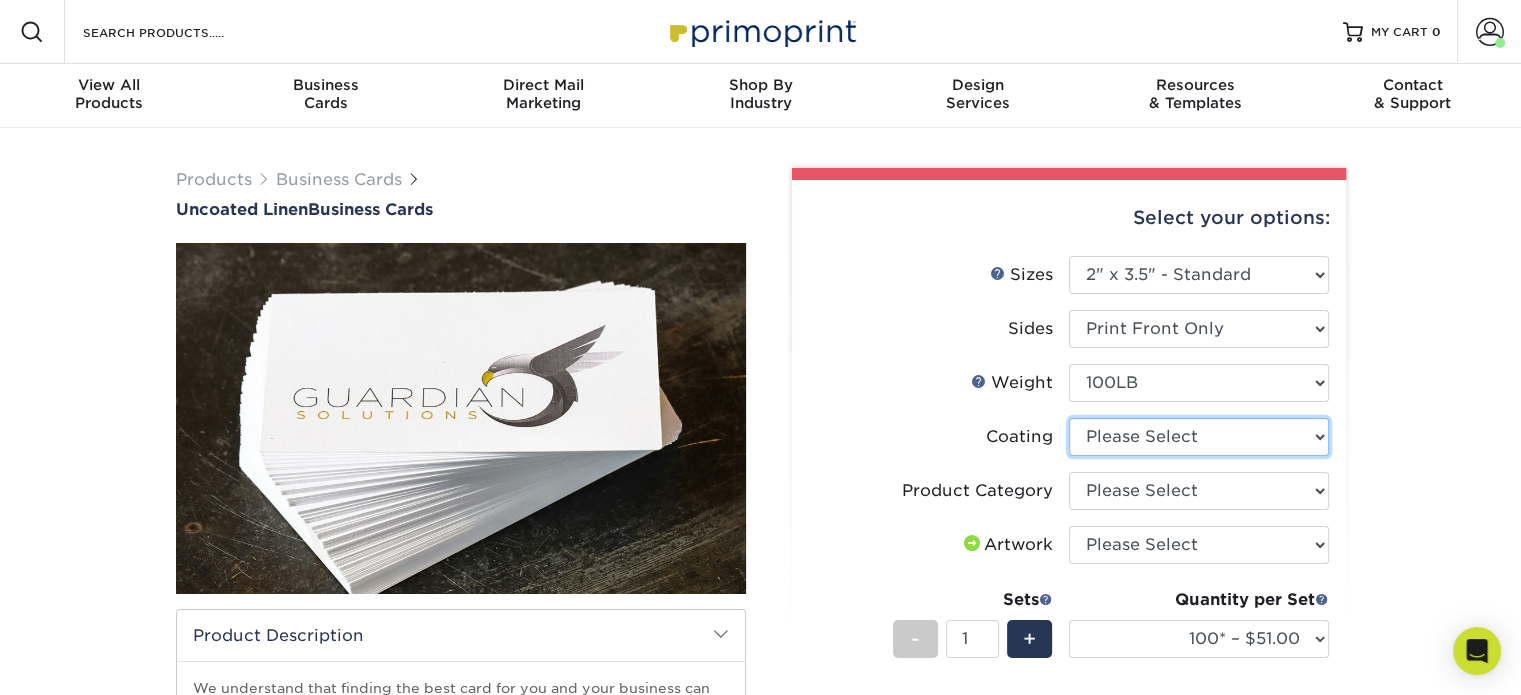 click at bounding box center [1199, 437] 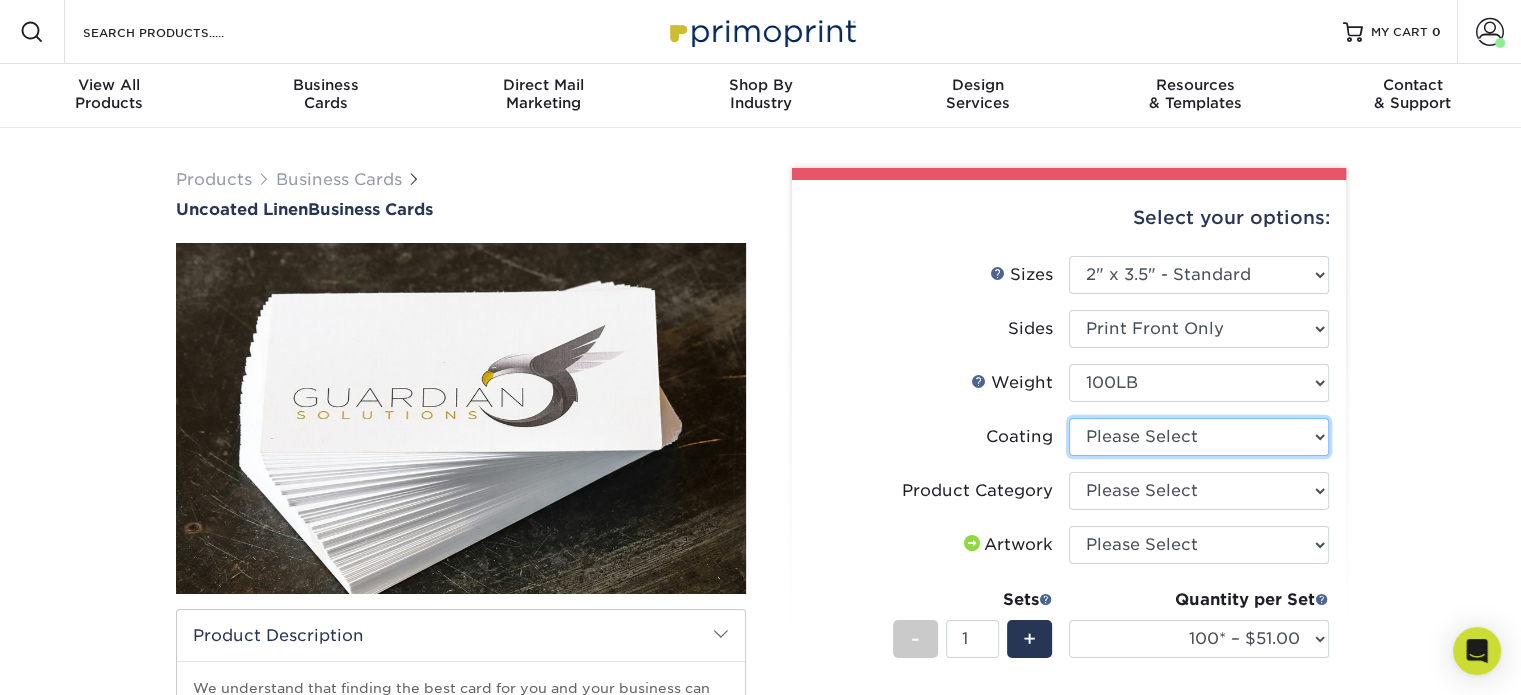 select on "3e7618de-abca-4bda-9f97-8b9129e913d8" 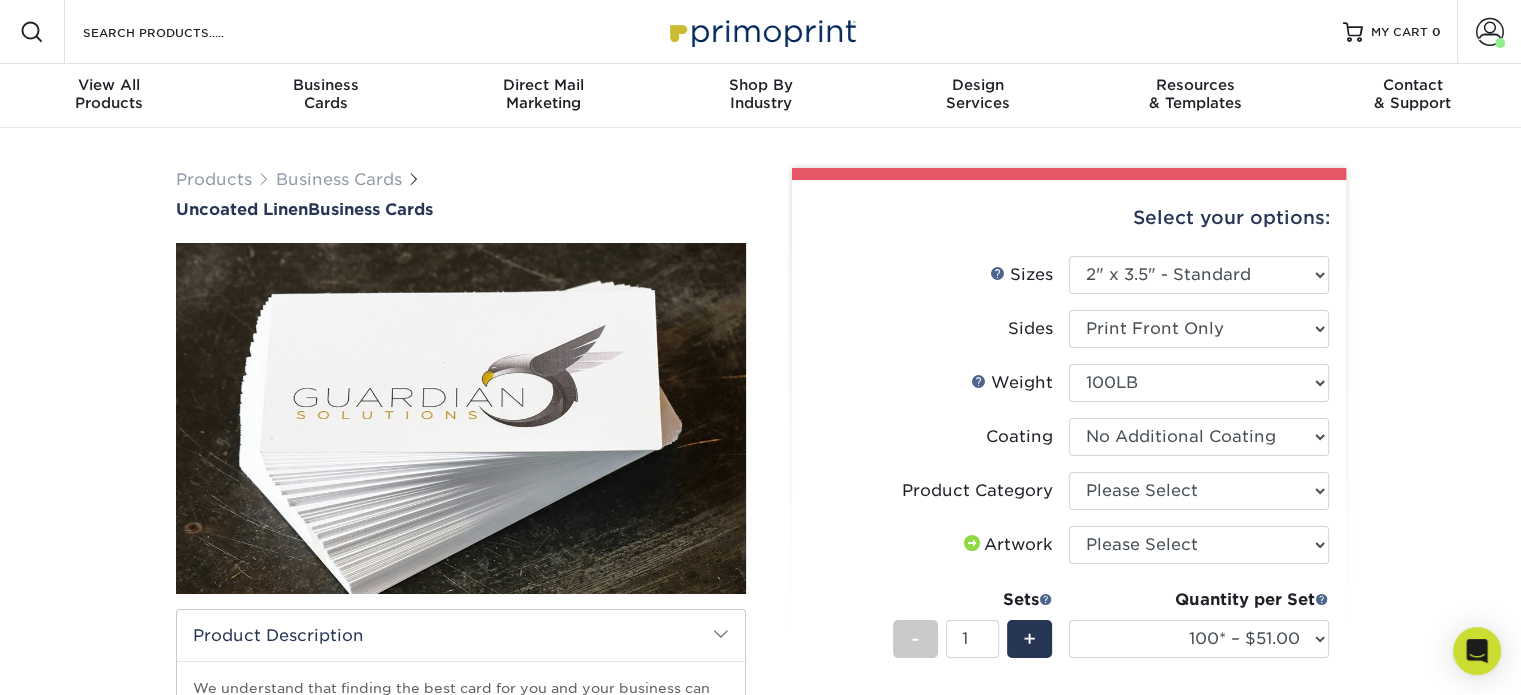 click at bounding box center (1199, 437) 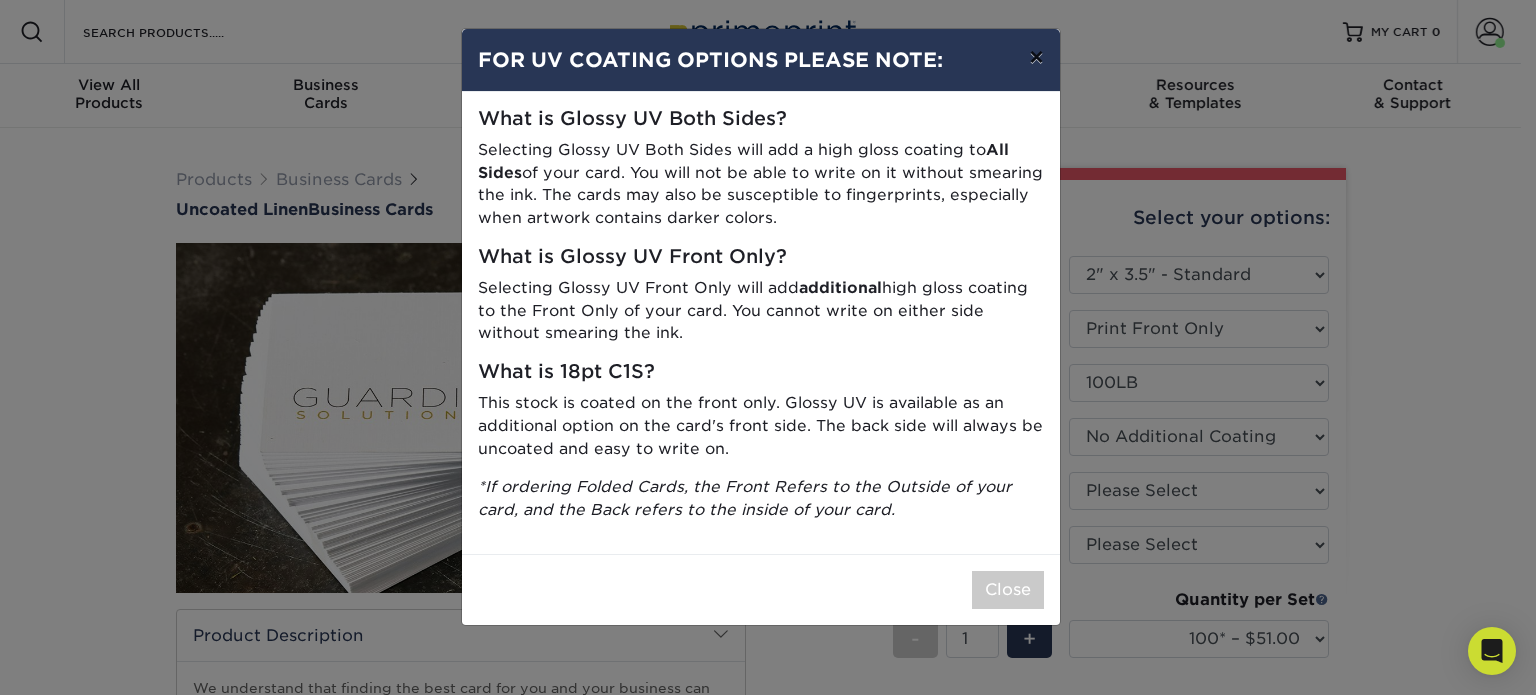 click on "×" at bounding box center [1036, 57] 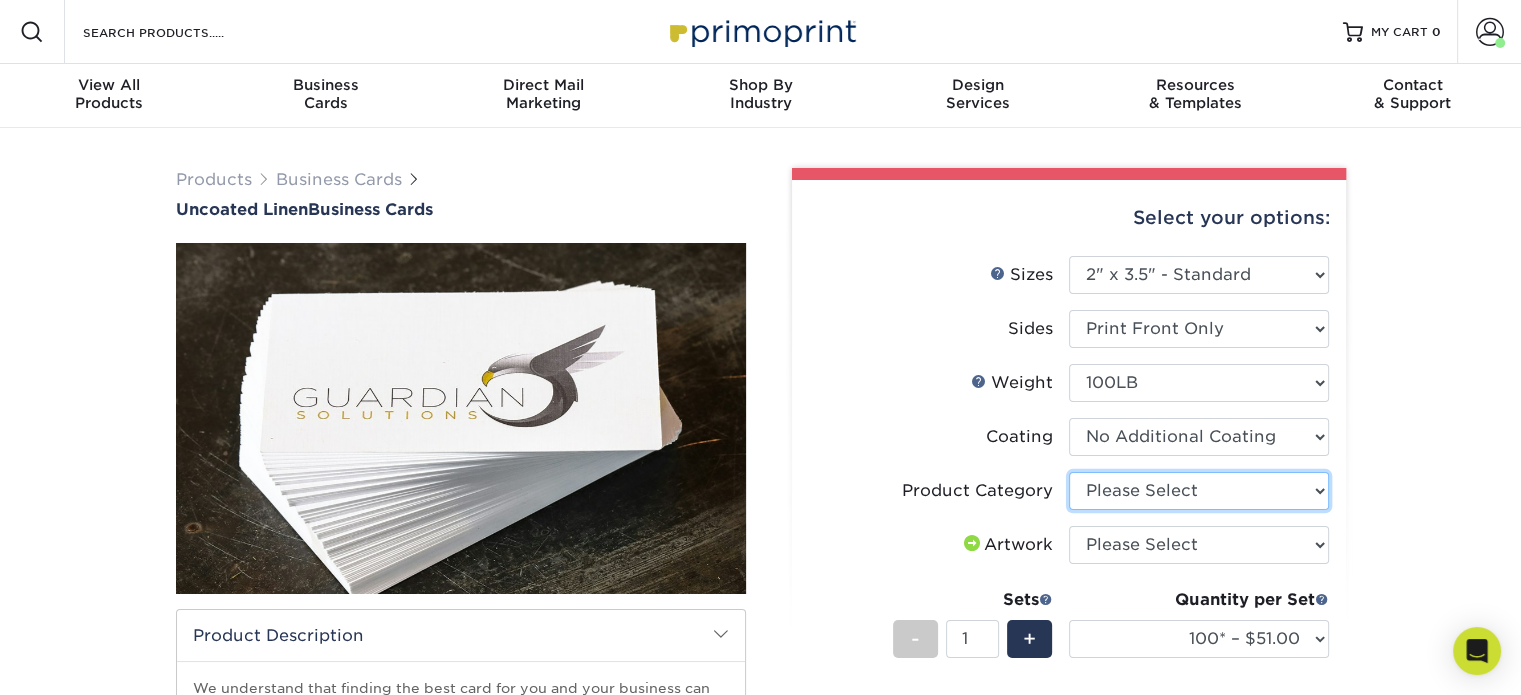click on "Please Select Business Cards" at bounding box center [1199, 491] 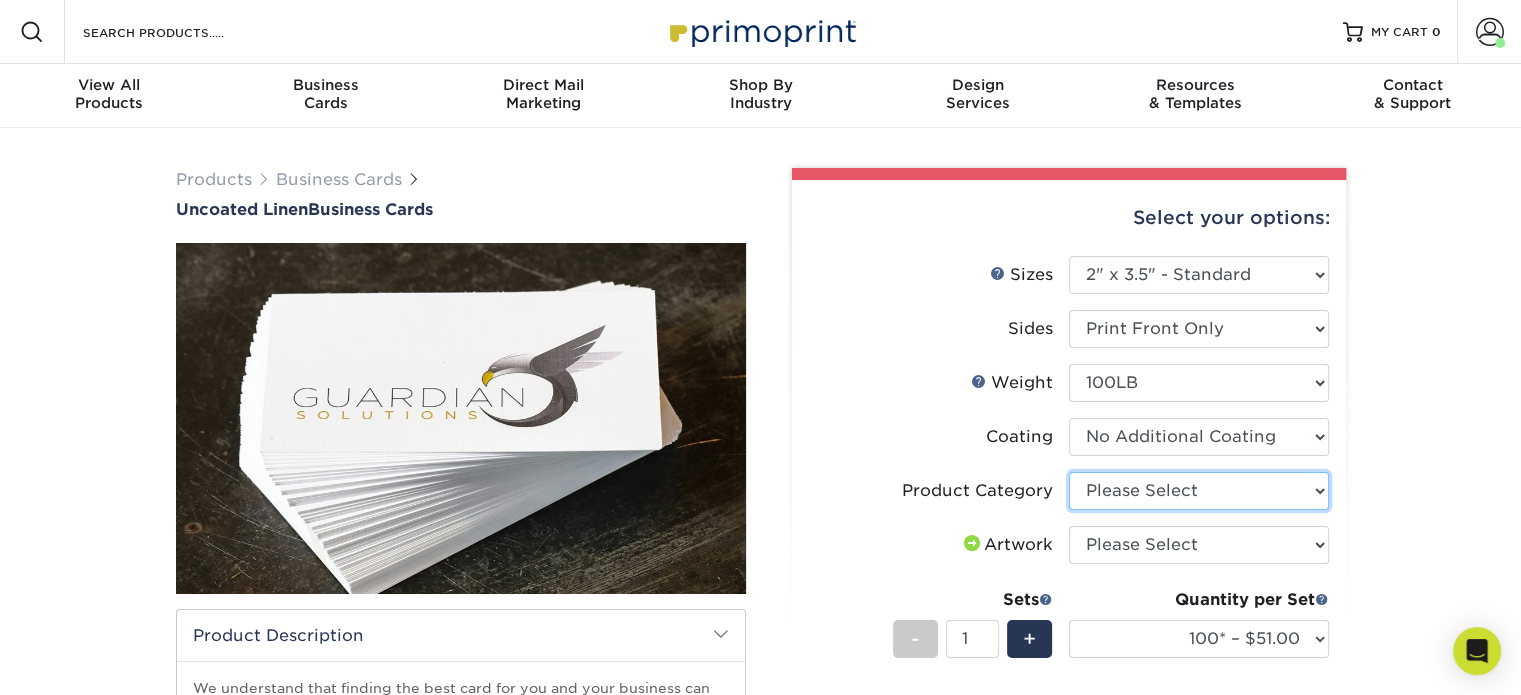 select on "3b5148f1-0588-4f88-a218-97bcfdce65c1" 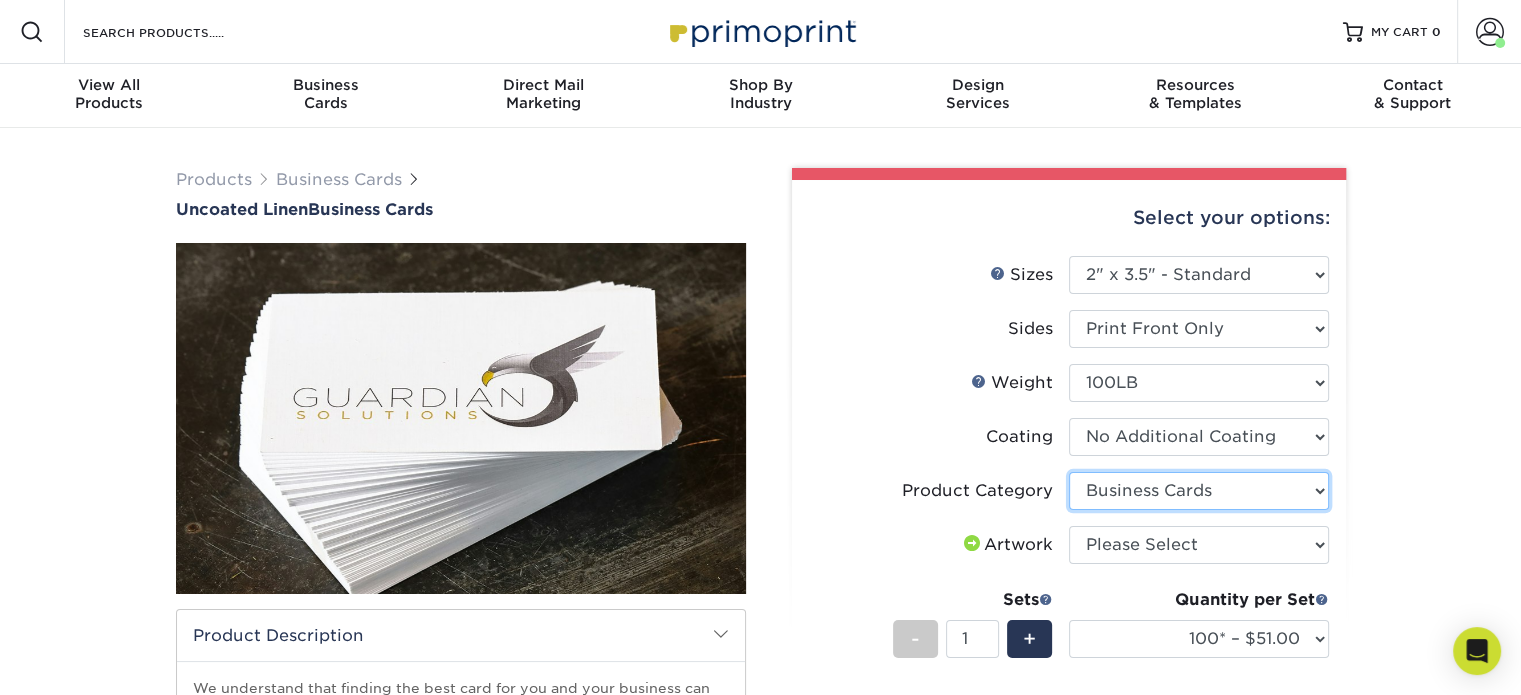 click on "Please Select Business Cards" at bounding box center (1199, 491) 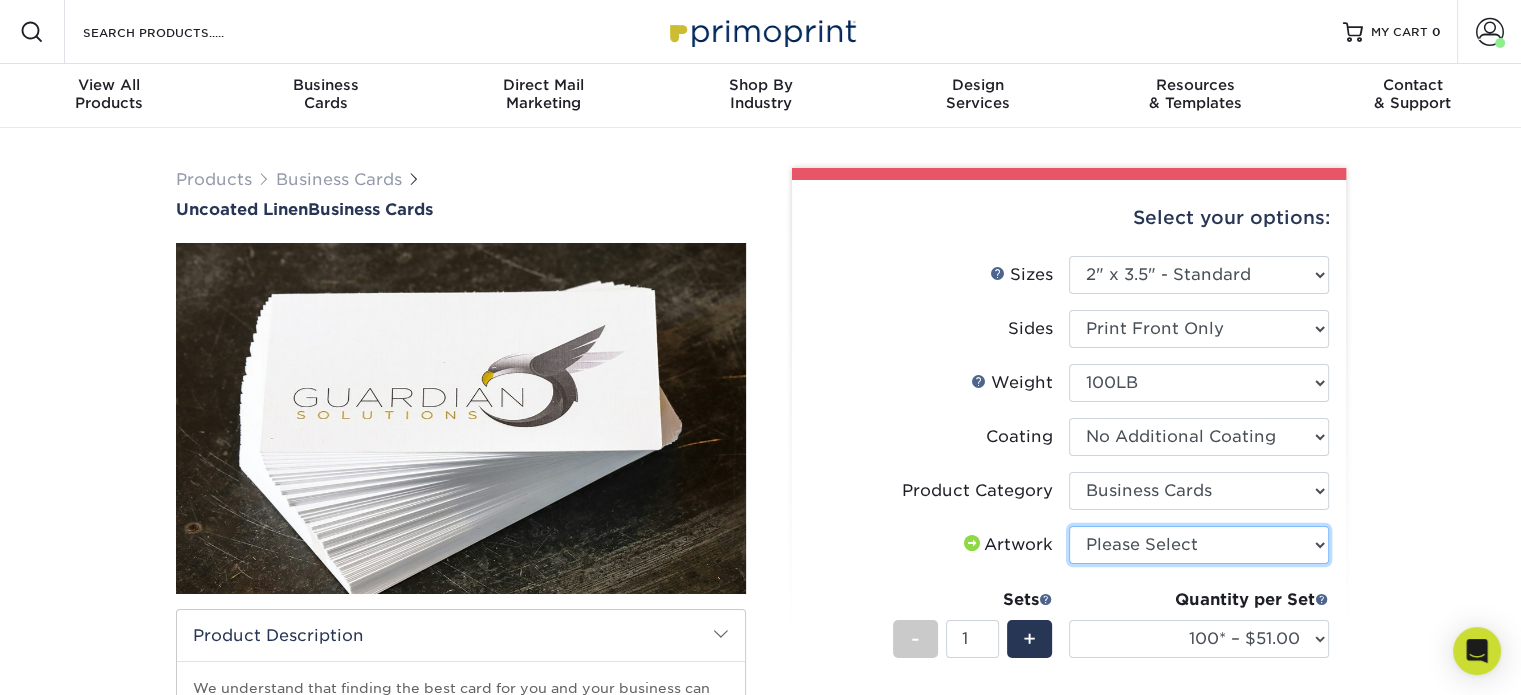 click on "Please Select I will upload files I need a design - $100" at bounding box center [1199, 545] 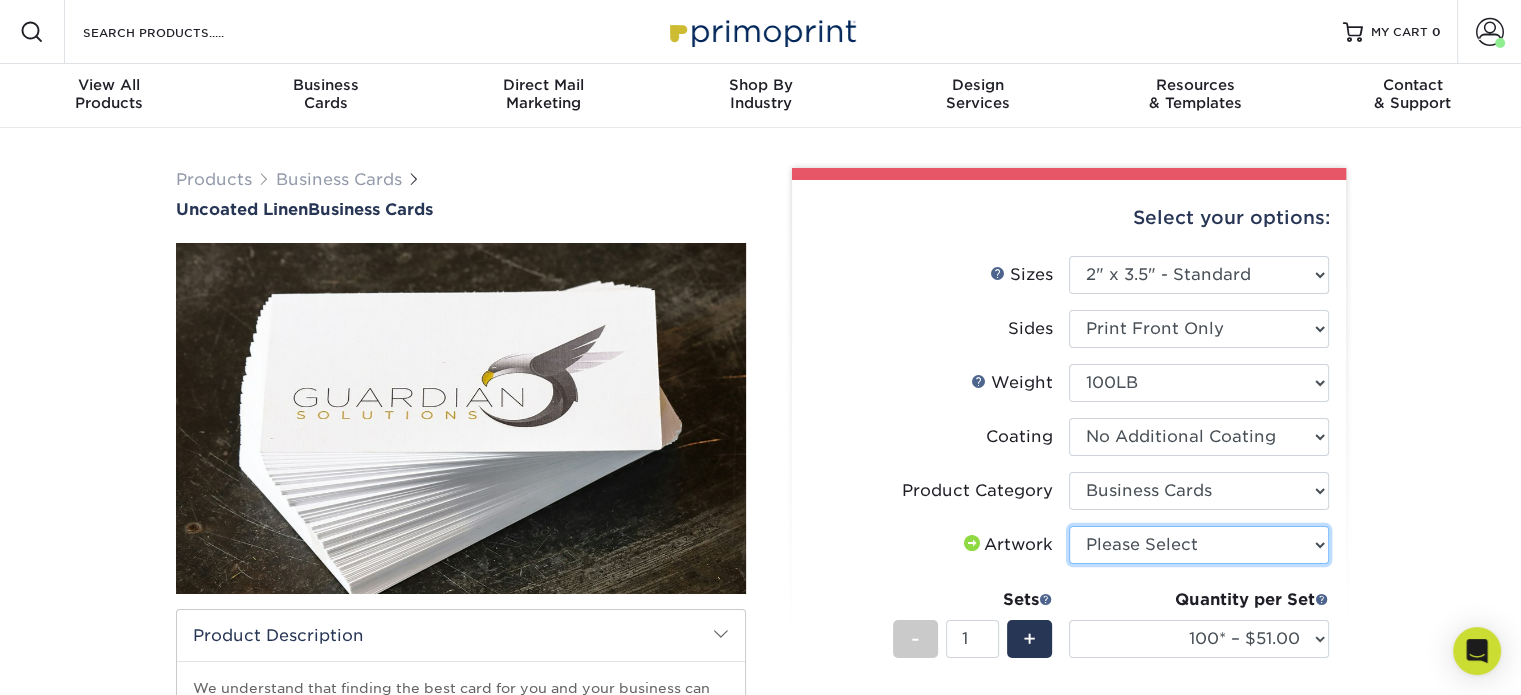 select on "upload" 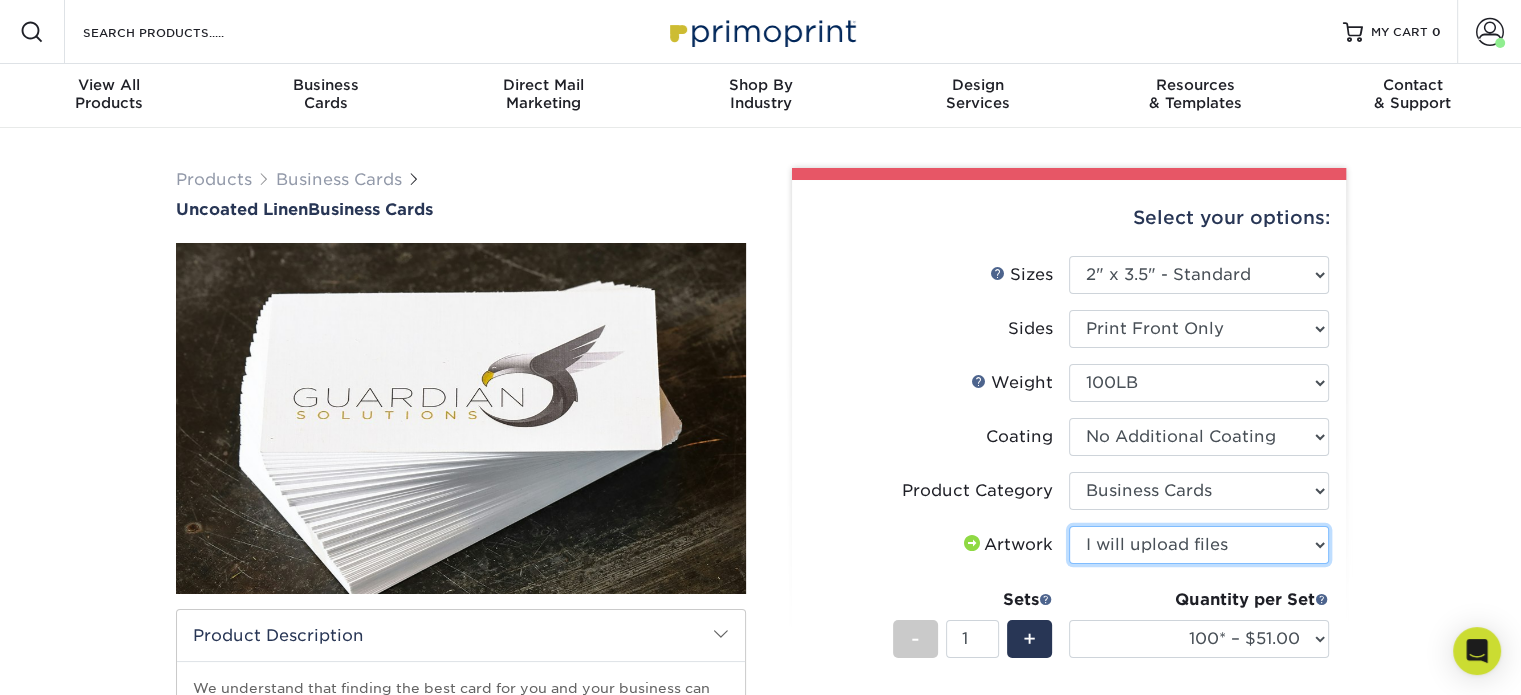 click on "Please Select I will upload files I need a design - $100" at bounding box center [1199, 545] 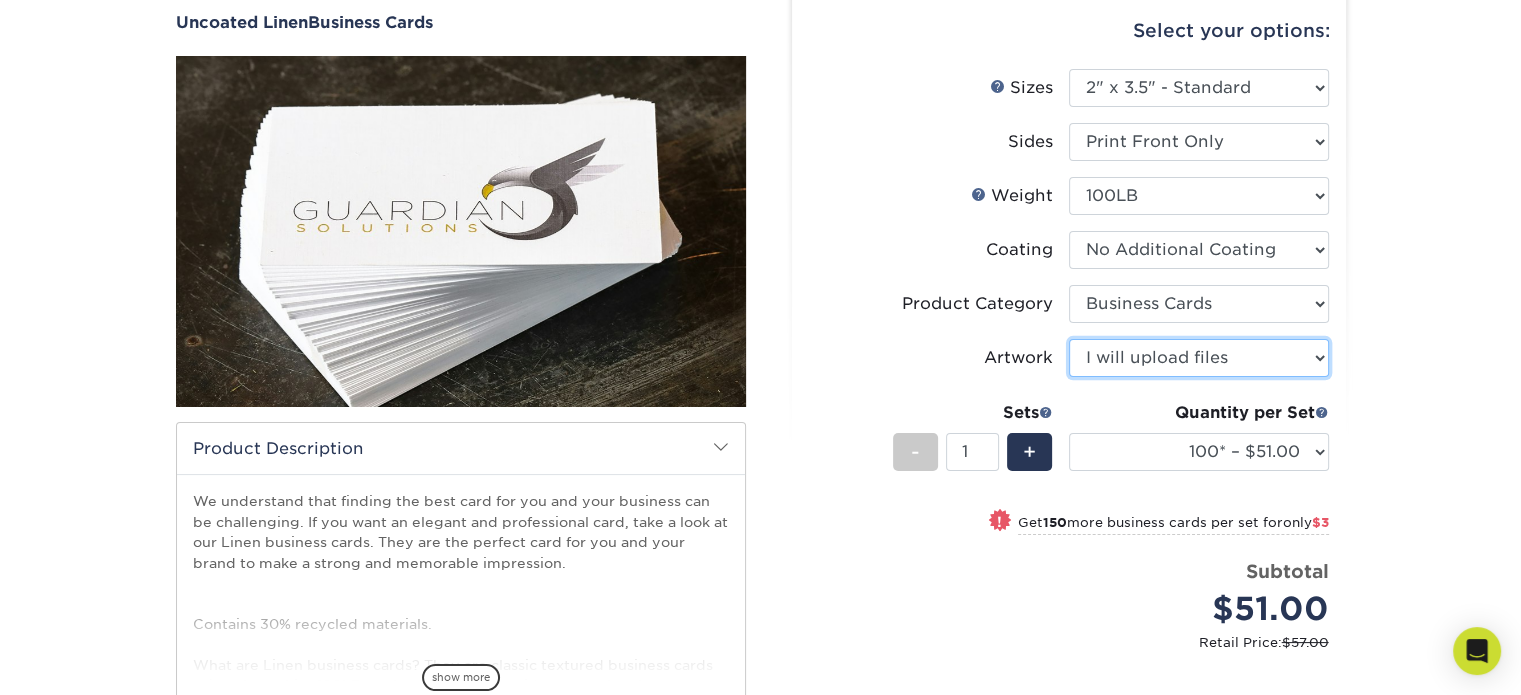 scroll, scrollTop: 200, scrollLeft: 0, axis: vertical 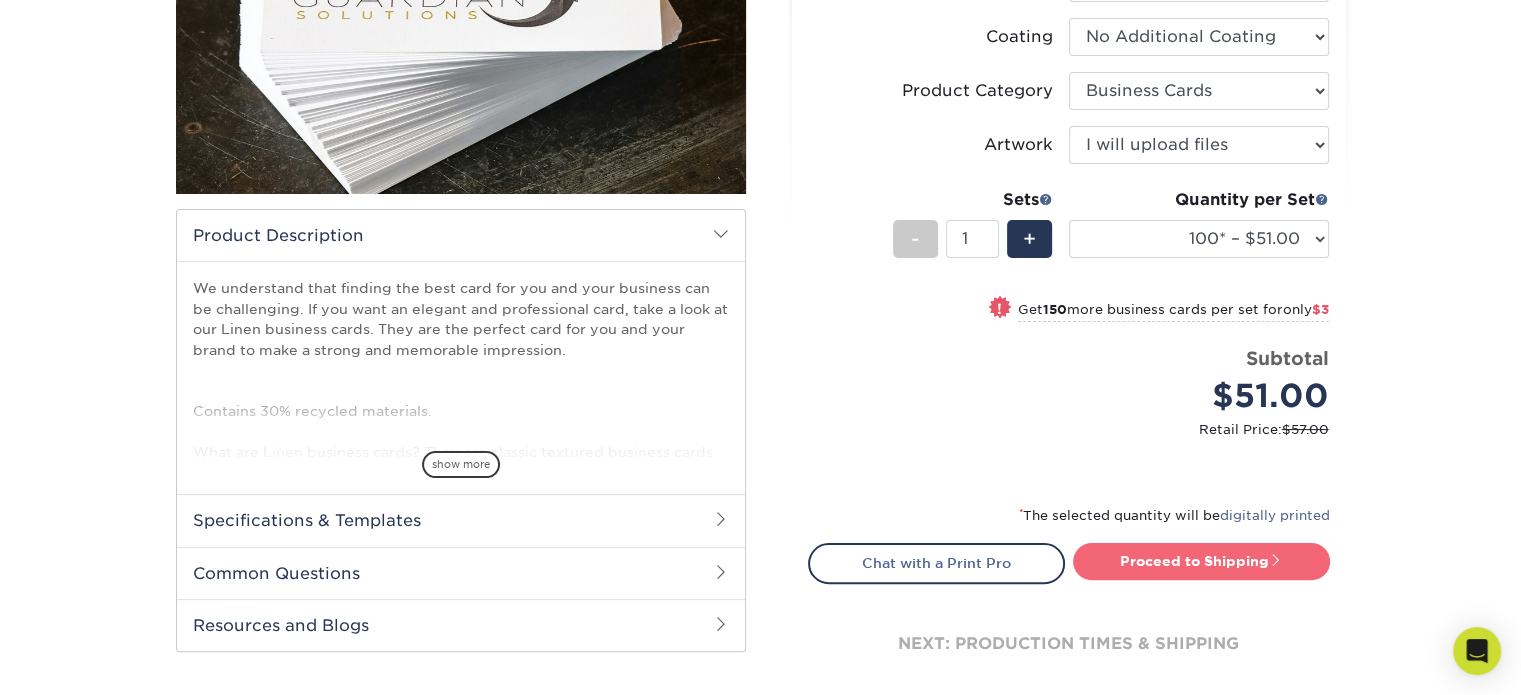click on "Proceed to Shipping" at bounding box center (1201, 561) 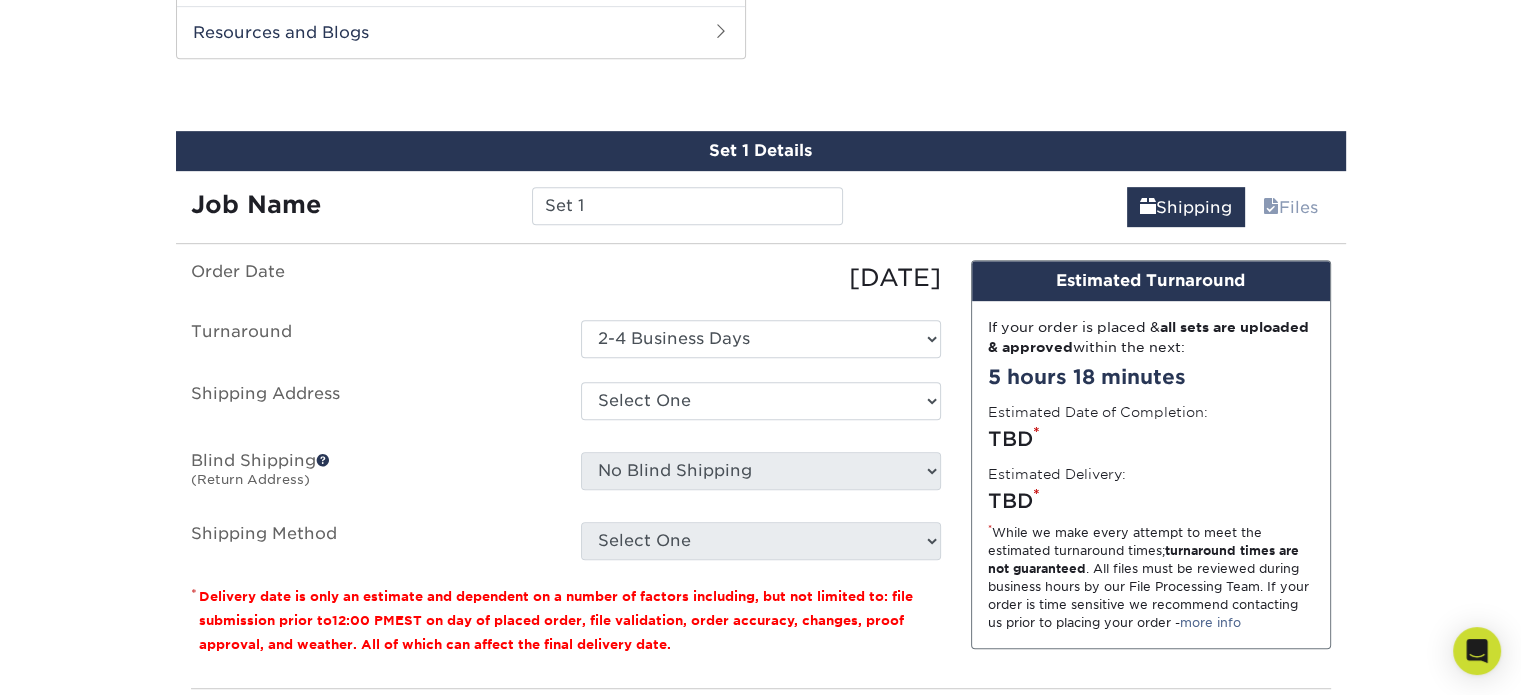 scroll, scrollTop: 996, scrollLeft: 0, axis: vertical 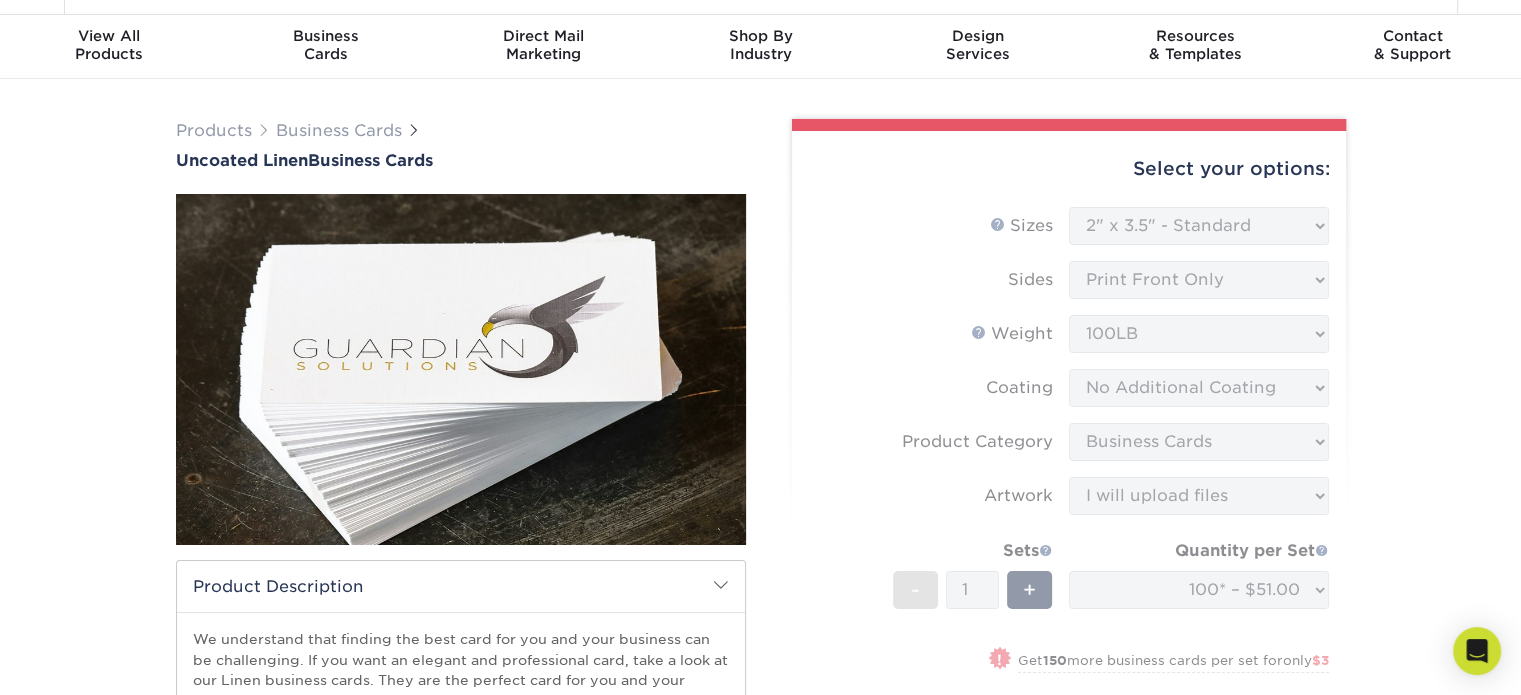 click on "Products
Business Cards
Uncoated Linen  Business Cards
show more" at bounding box center [760, 907] 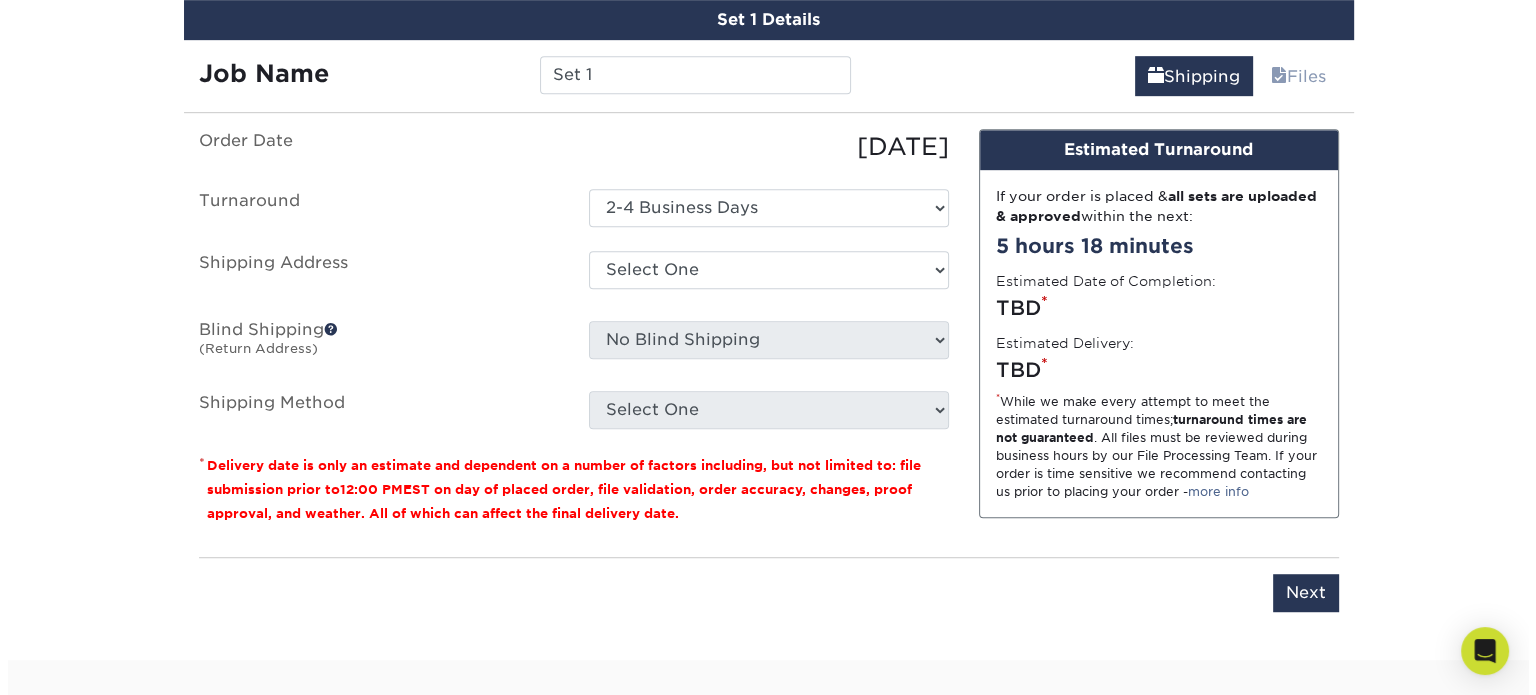 scroll, scrollTop: 1209, scrollLeft: 0, axis: vertical 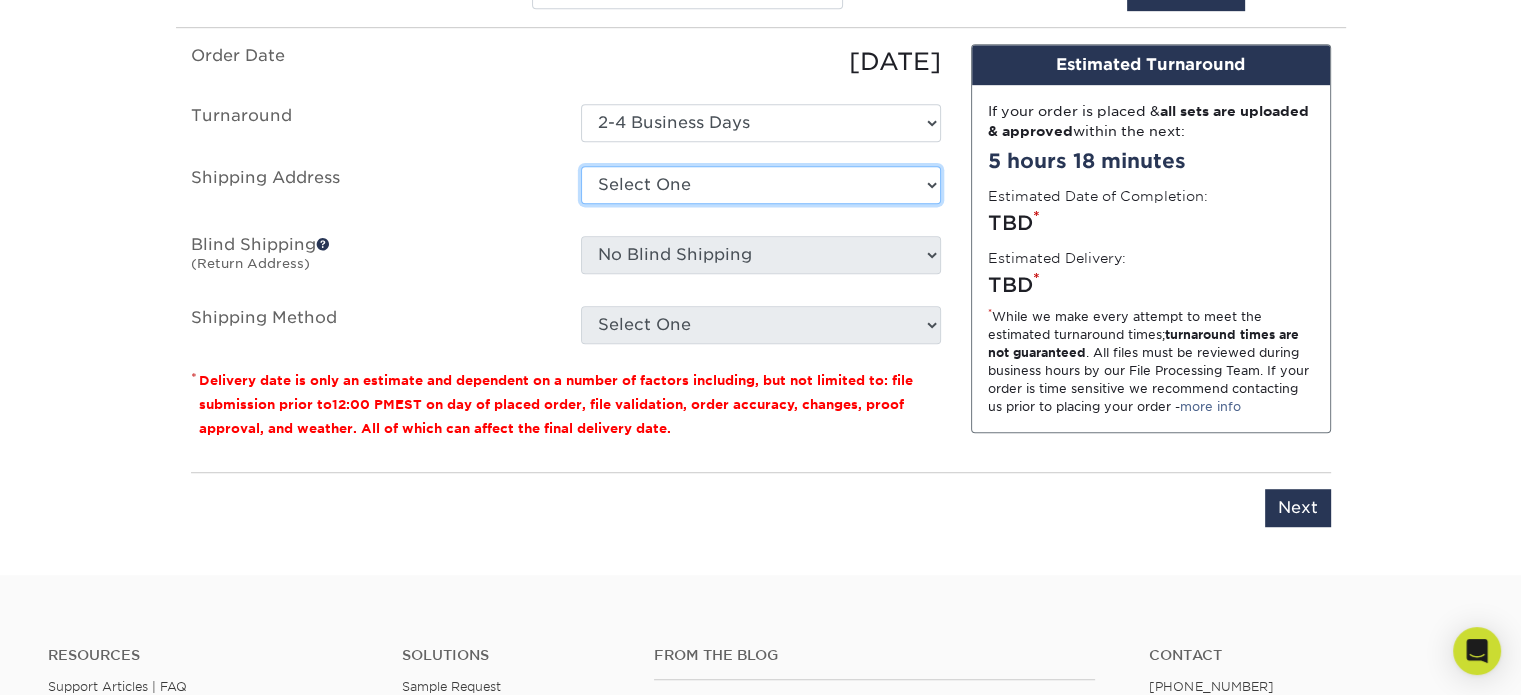 click on "Select One
+ Add New Address" at bounding box center [761, 185] 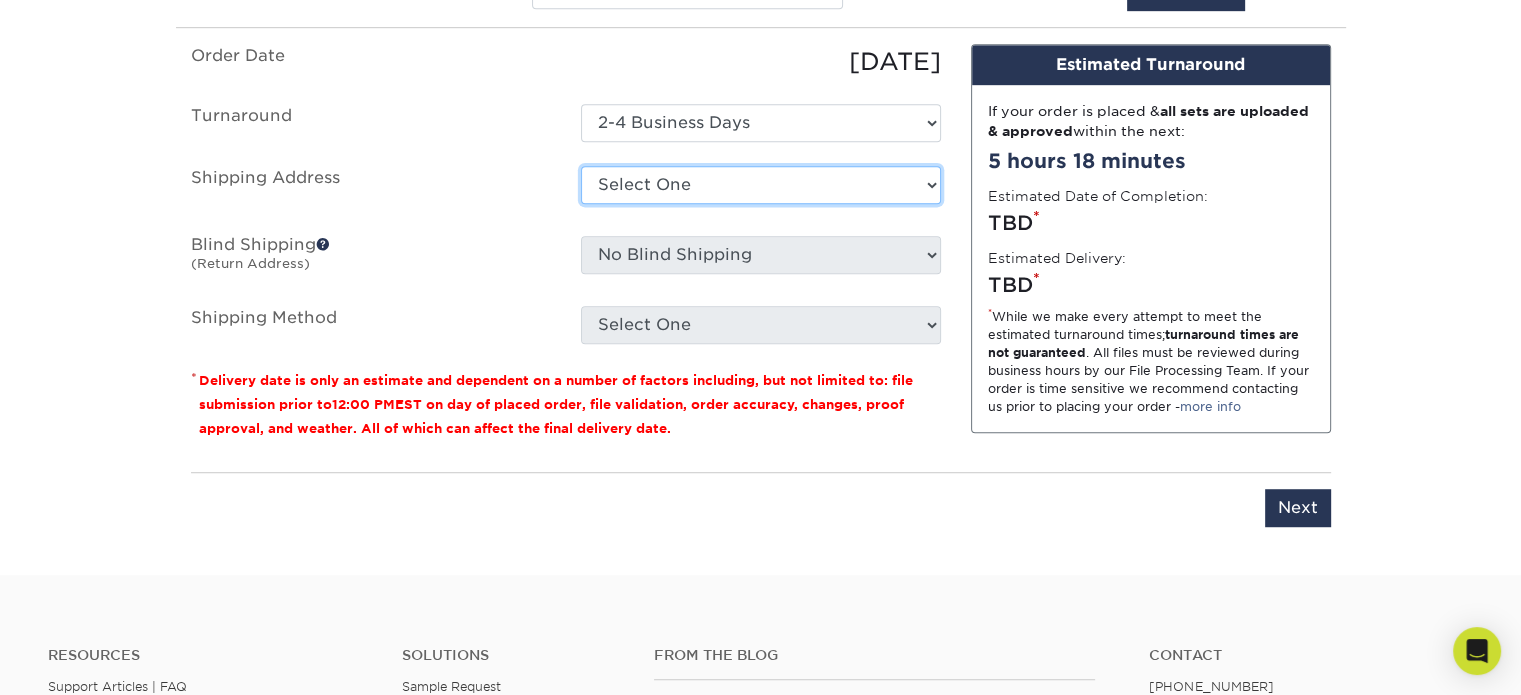 select on "newaddress" 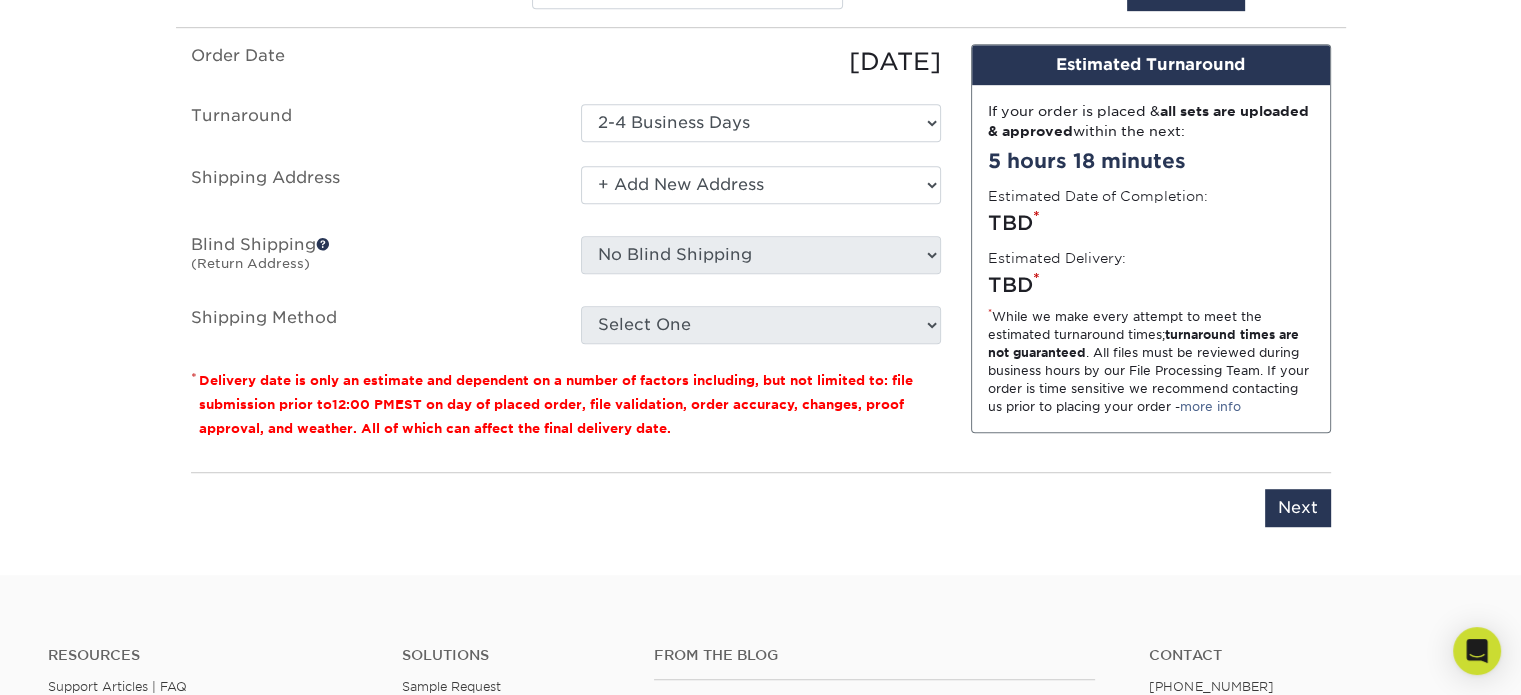 click on "Select One
+ Add New Address" at bounding box center (761, 185) 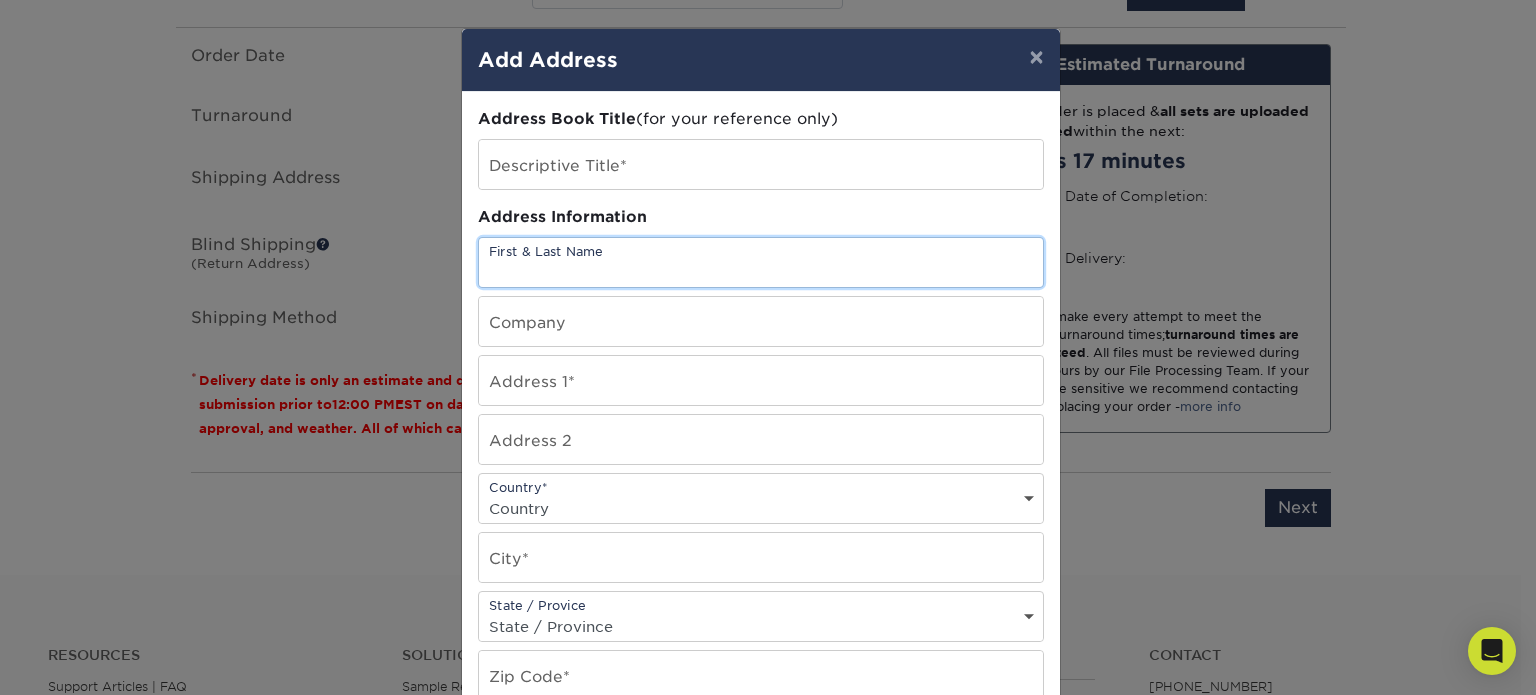 click at bounding box center [761, 262] 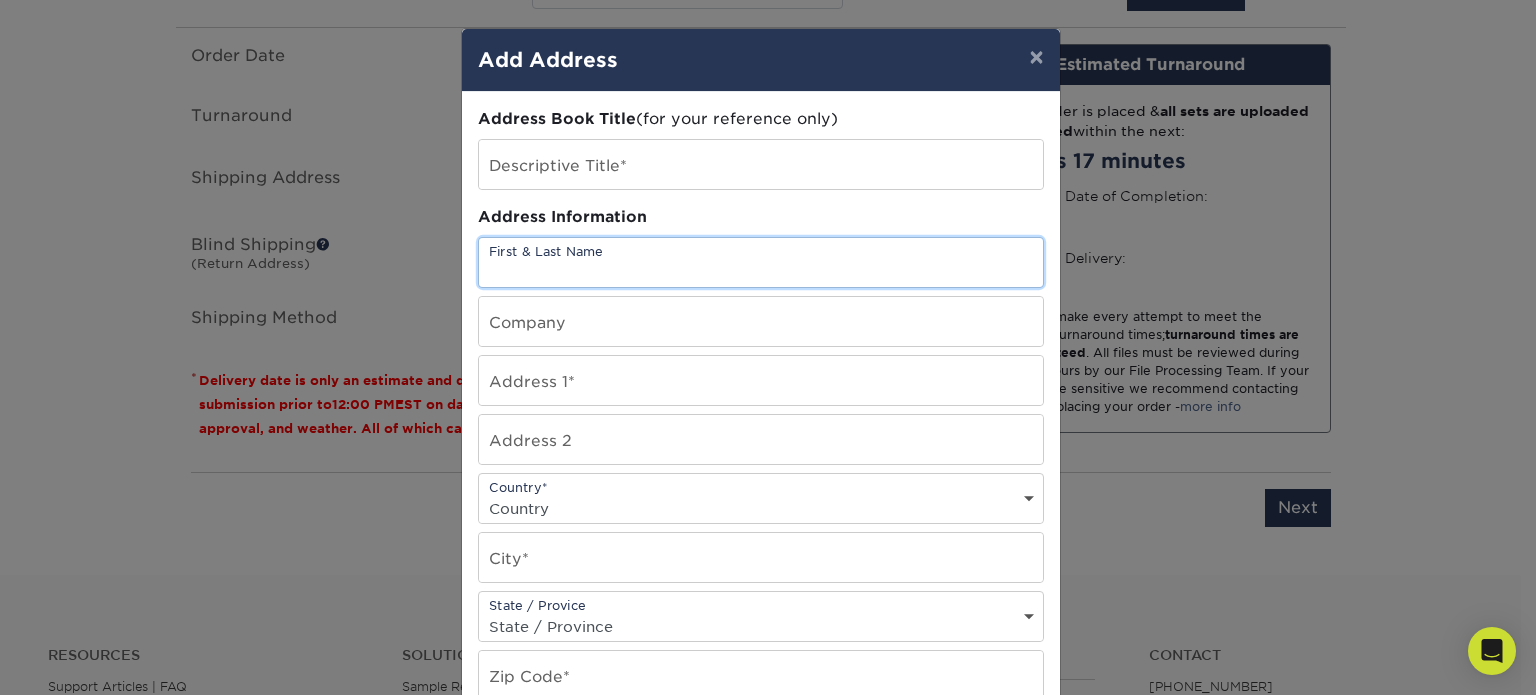 type on "Ryana Munford" 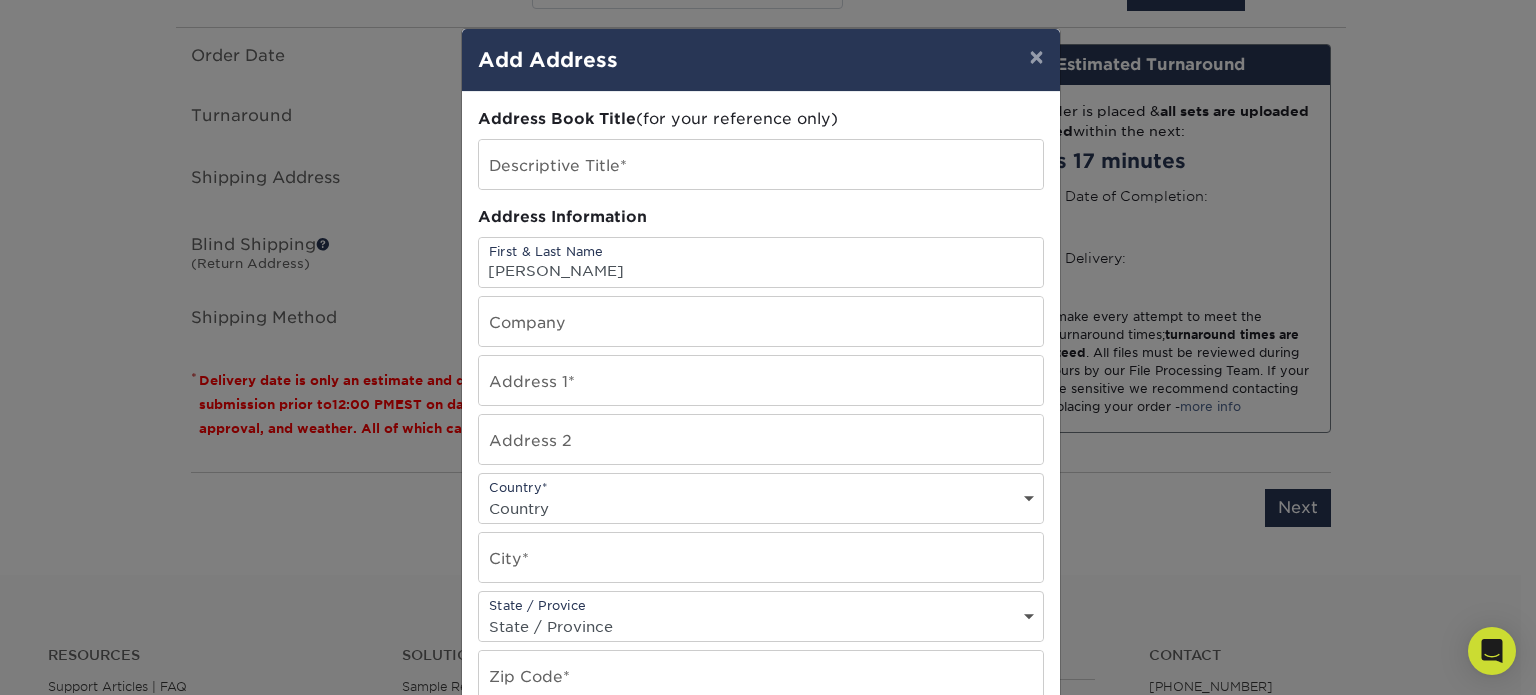 type on "Grid Consulting" 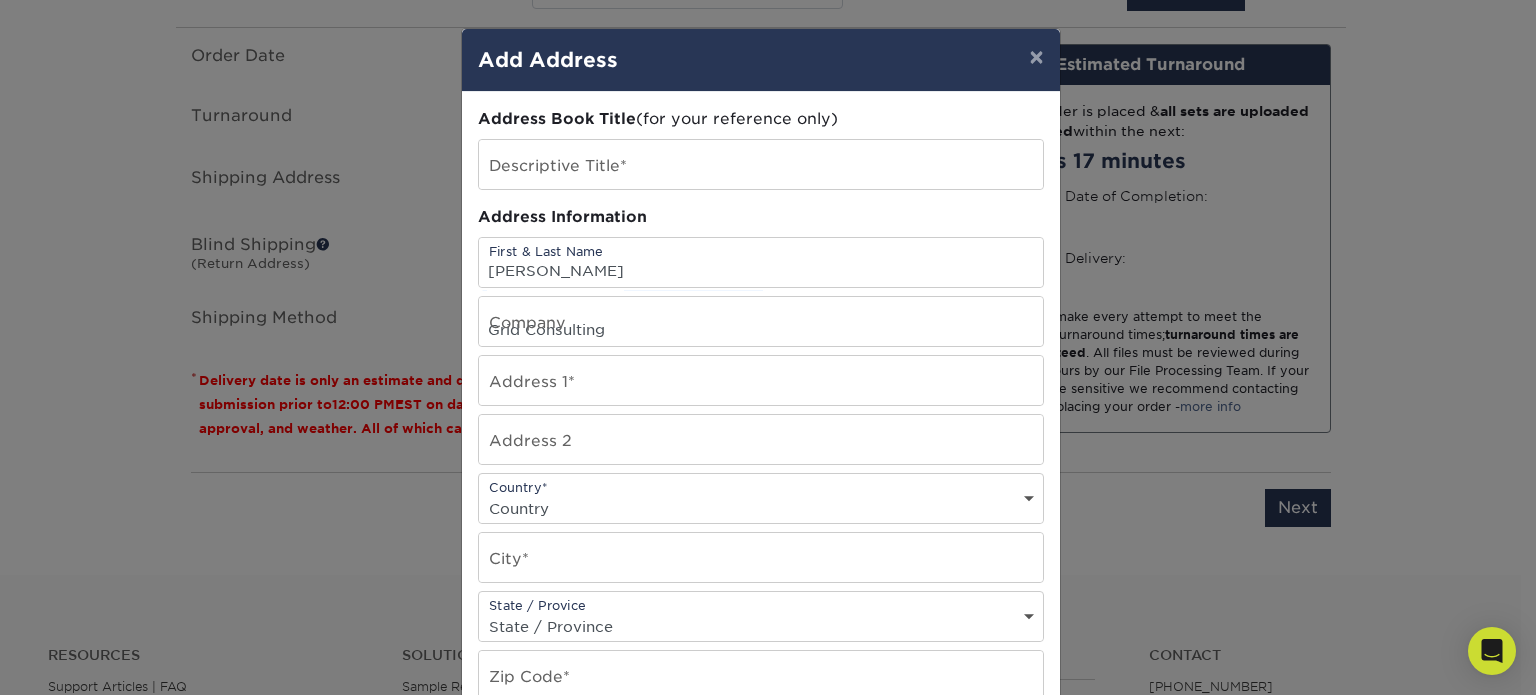 type on "3100 Gerbert Rd" 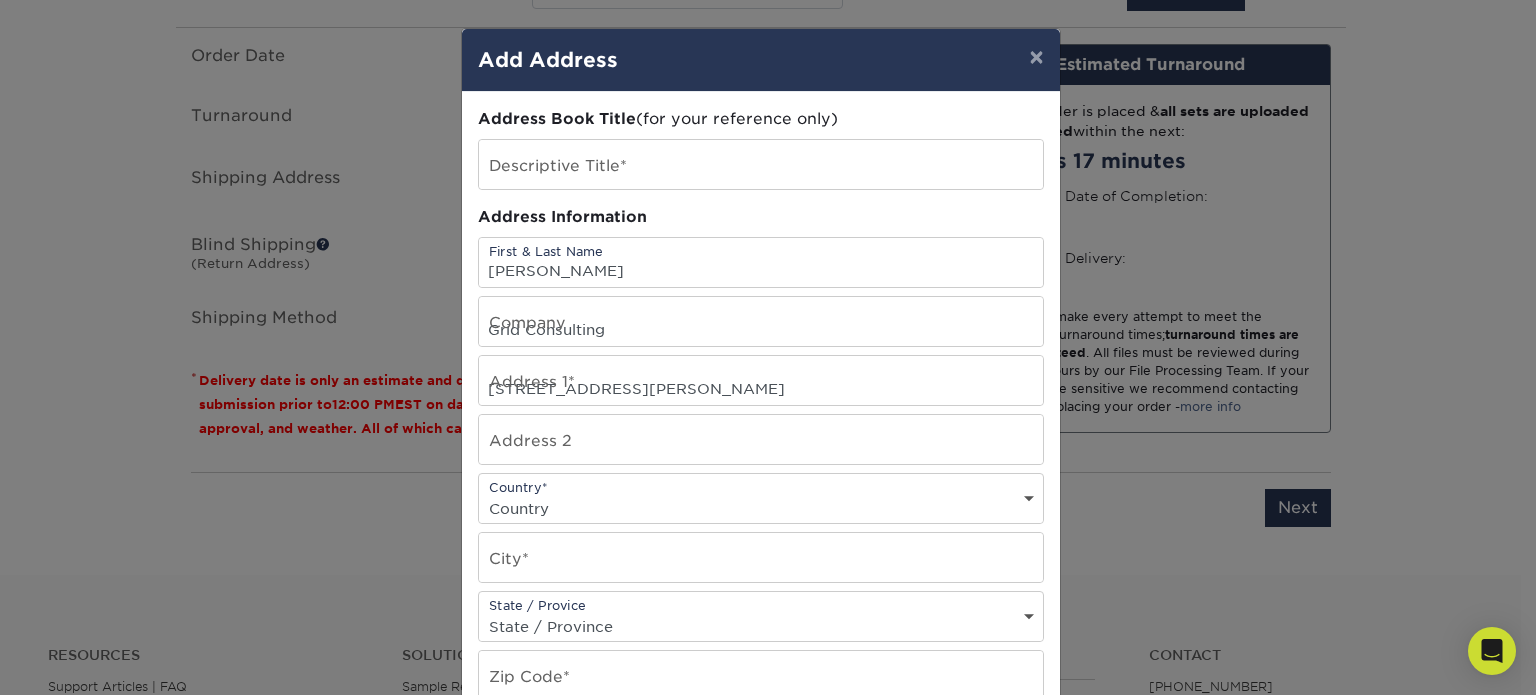 select on "US" 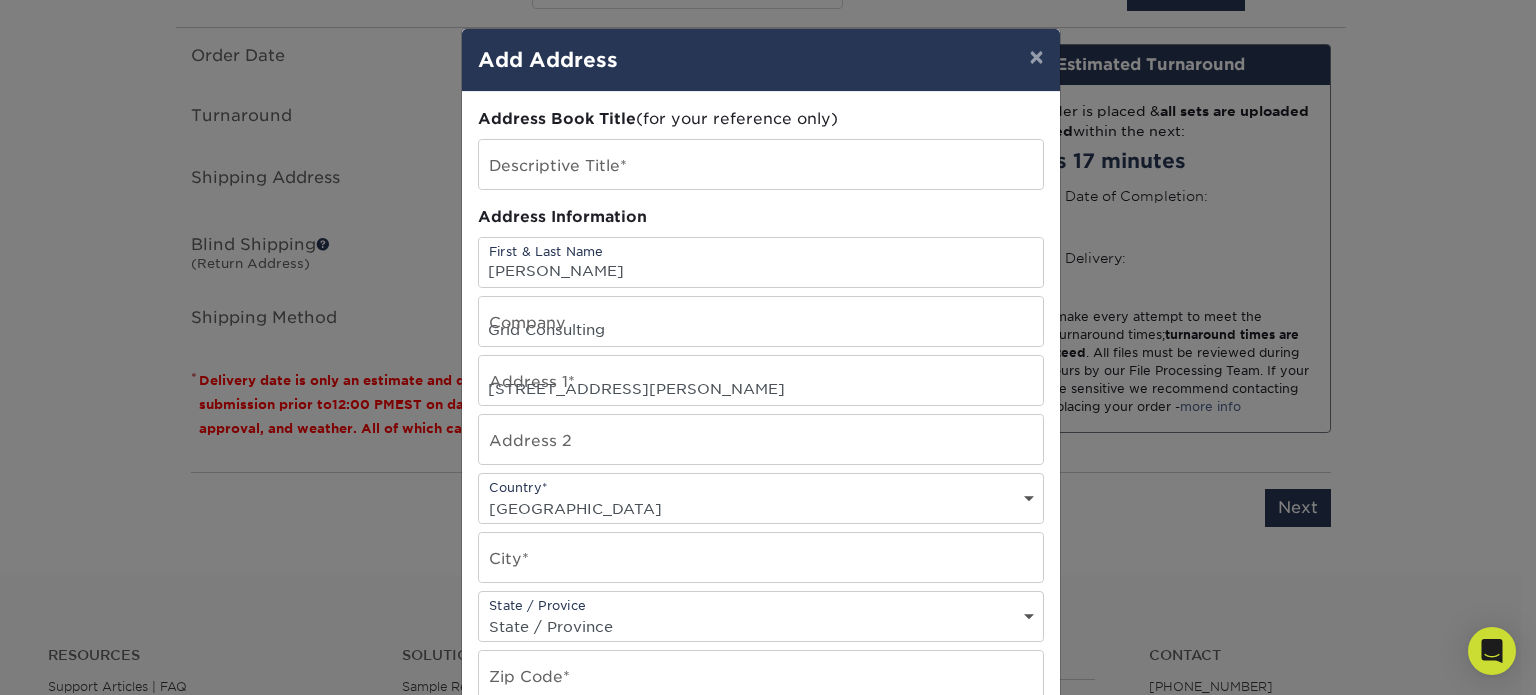 type on "Columbus" 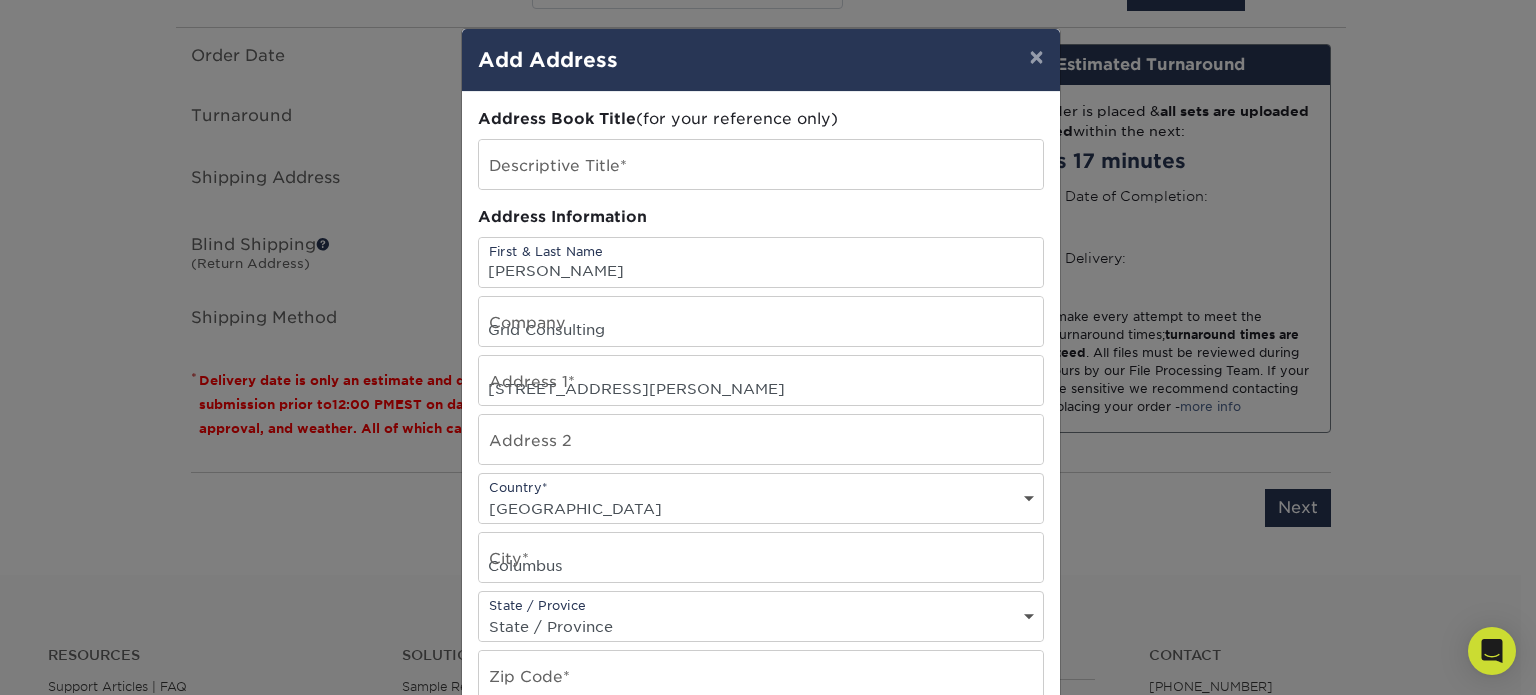 select on "OH" 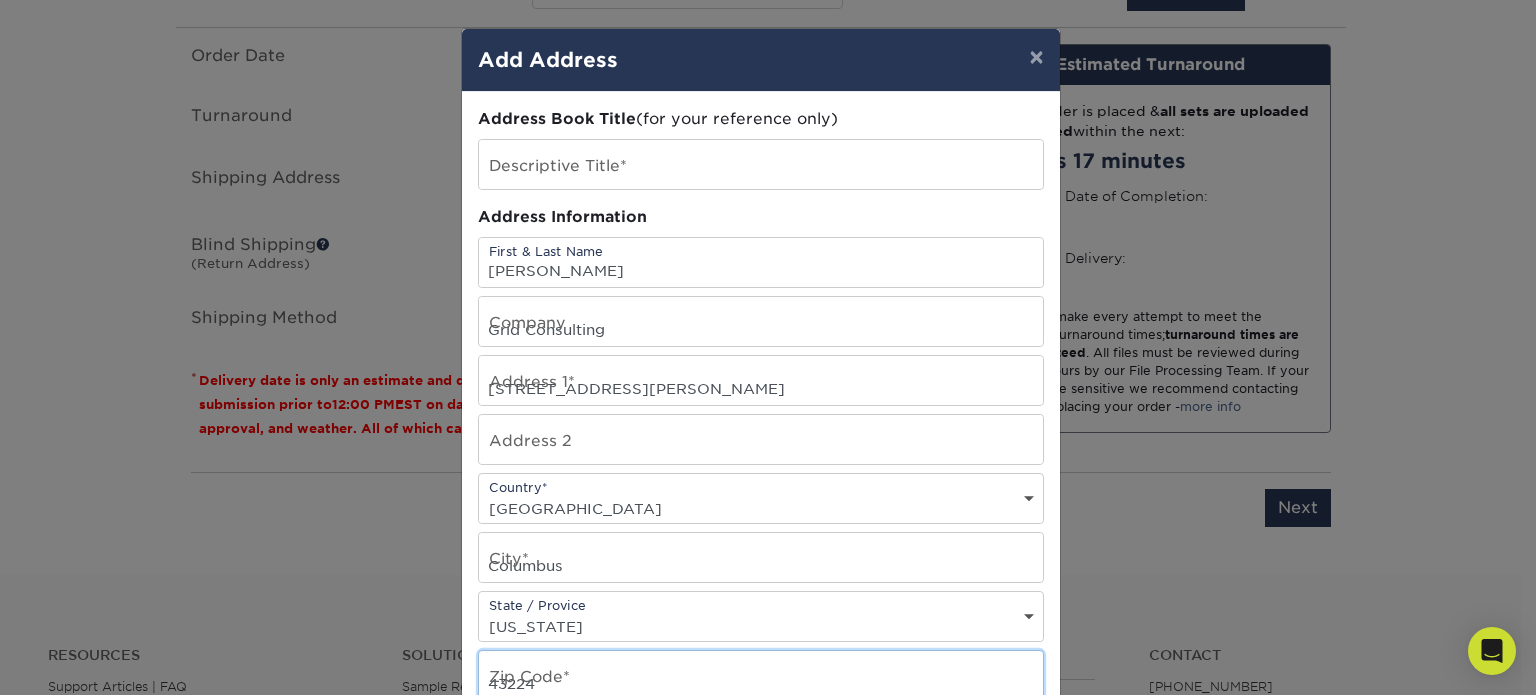 type on "2342057868" 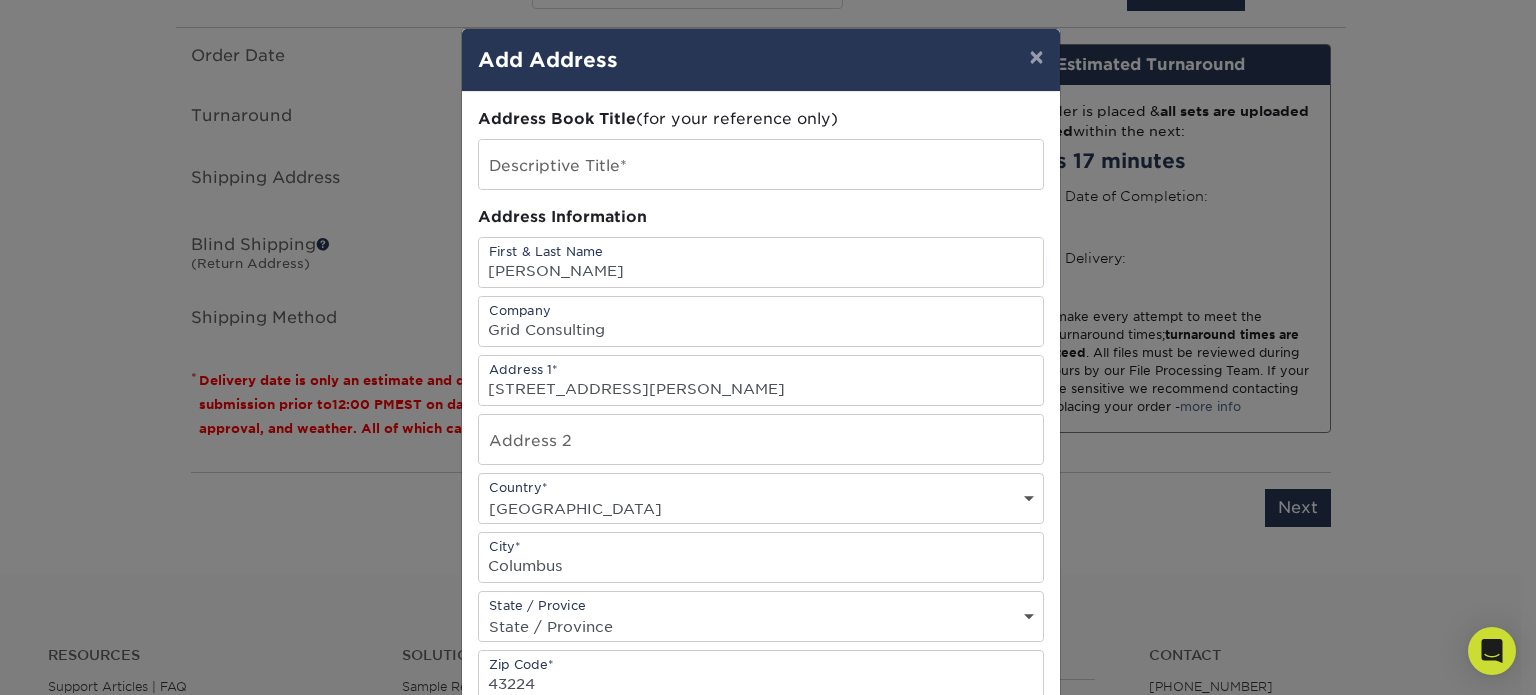 click on "Address Information" at bounding box center [761, 217] 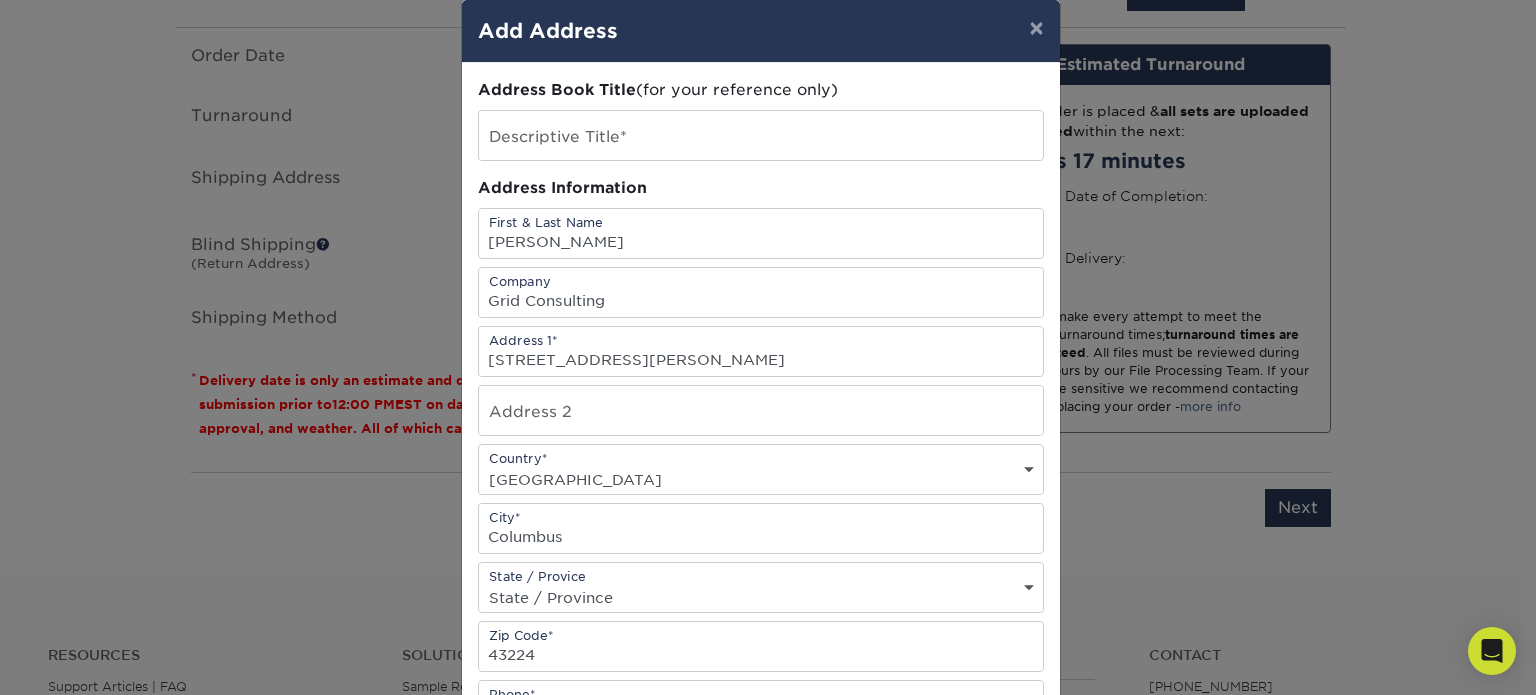 scroll, scrollTop: 0, scrollLeft: 0, axis: both 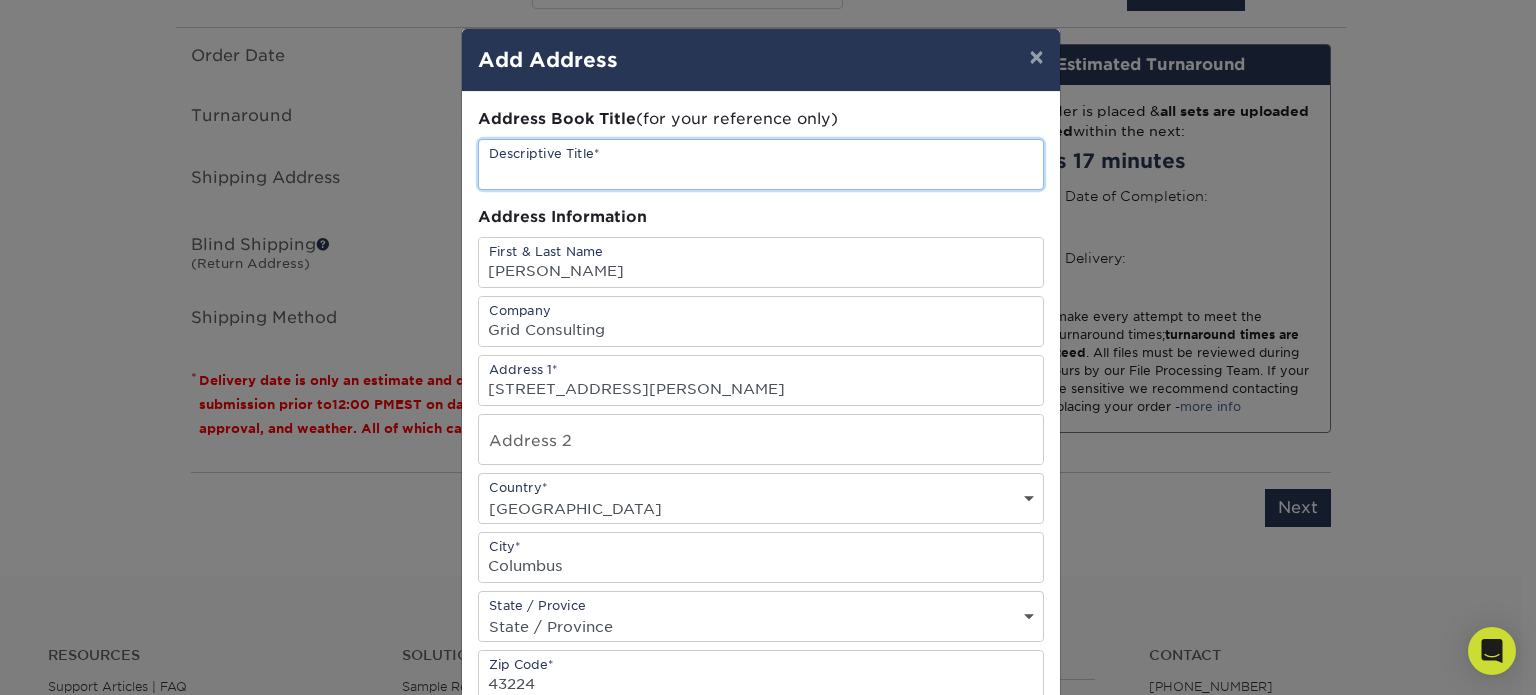 click at bounding box center (761, 164) 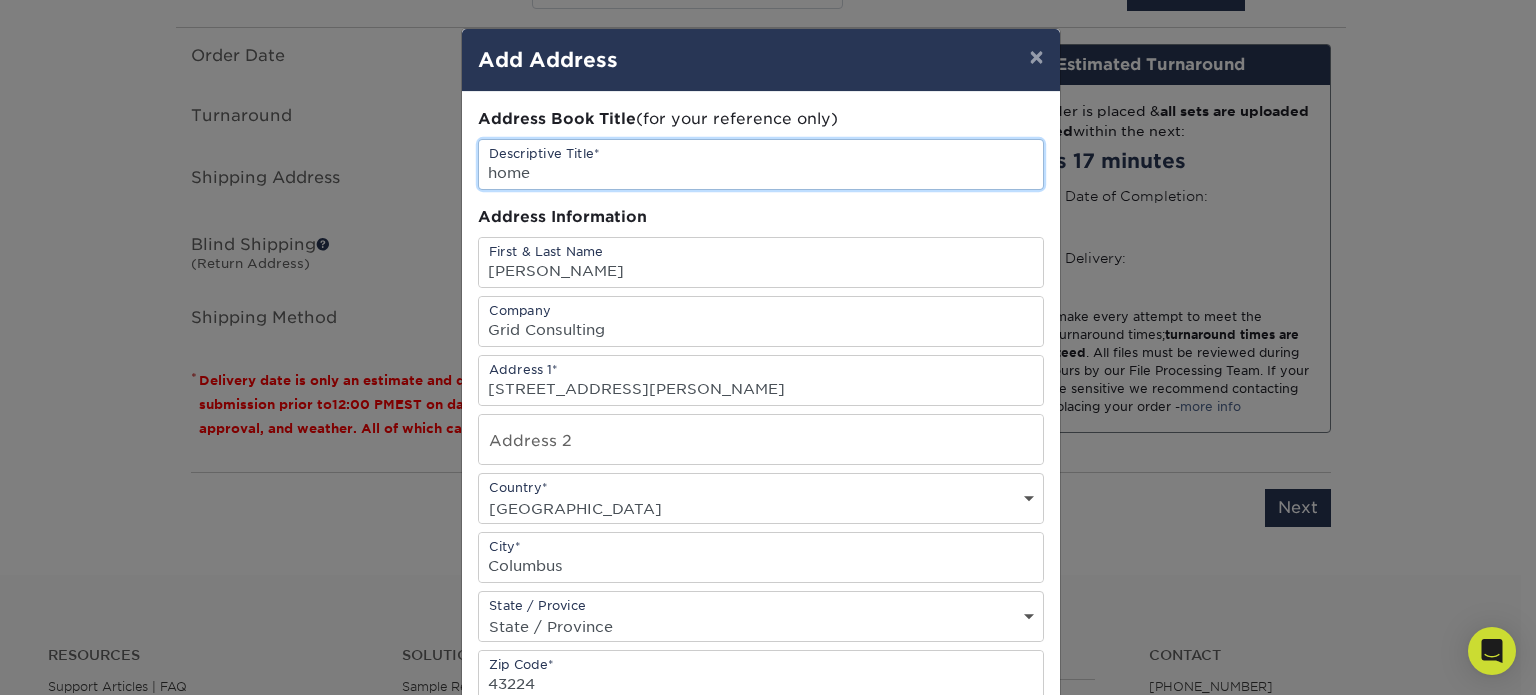 type on "home" 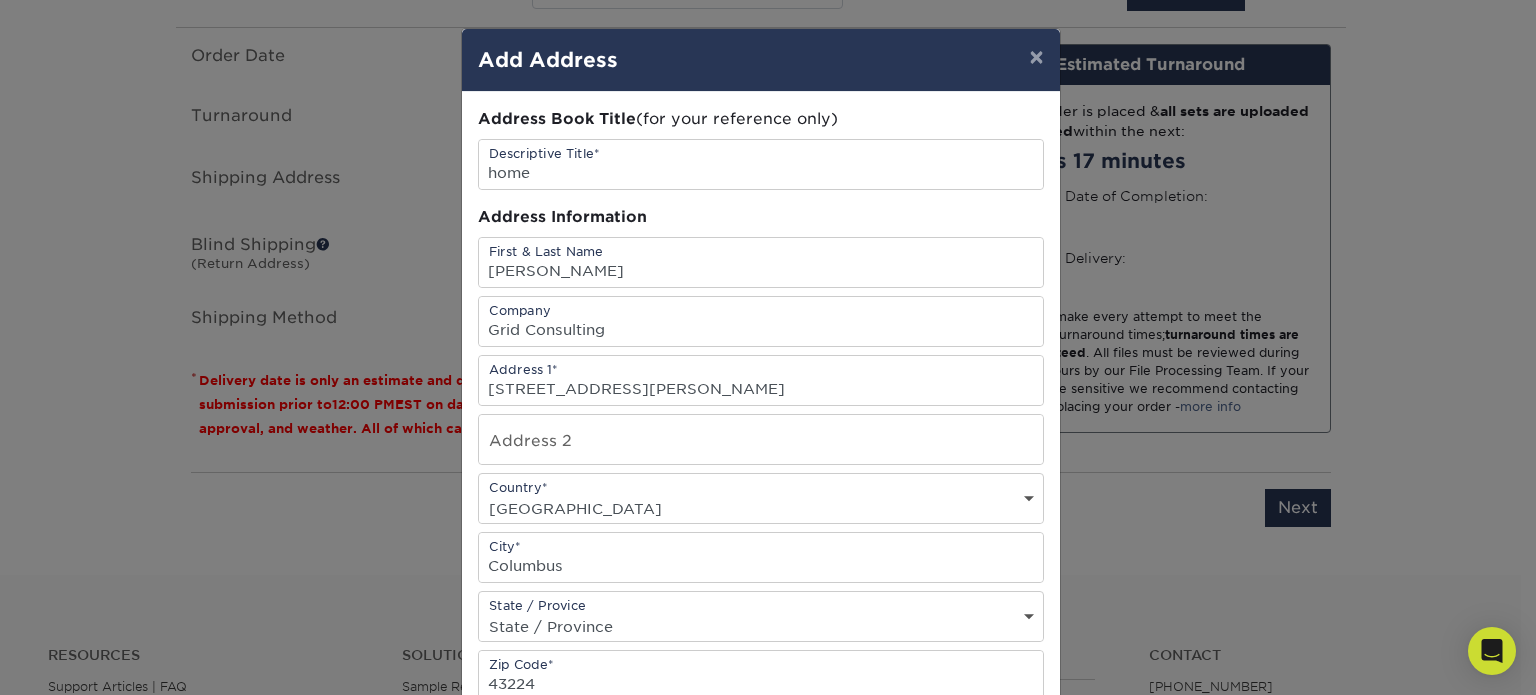 click on "Address Book Title  (for your reference only)
Descriptive Title*
home
Address Information
First & Last Name
Ryana Munford
Company
Grid Consulting
Address 1*
3100 Gerbert Rd
Address 2
Country* Chad" at bounding box center (761, 539) 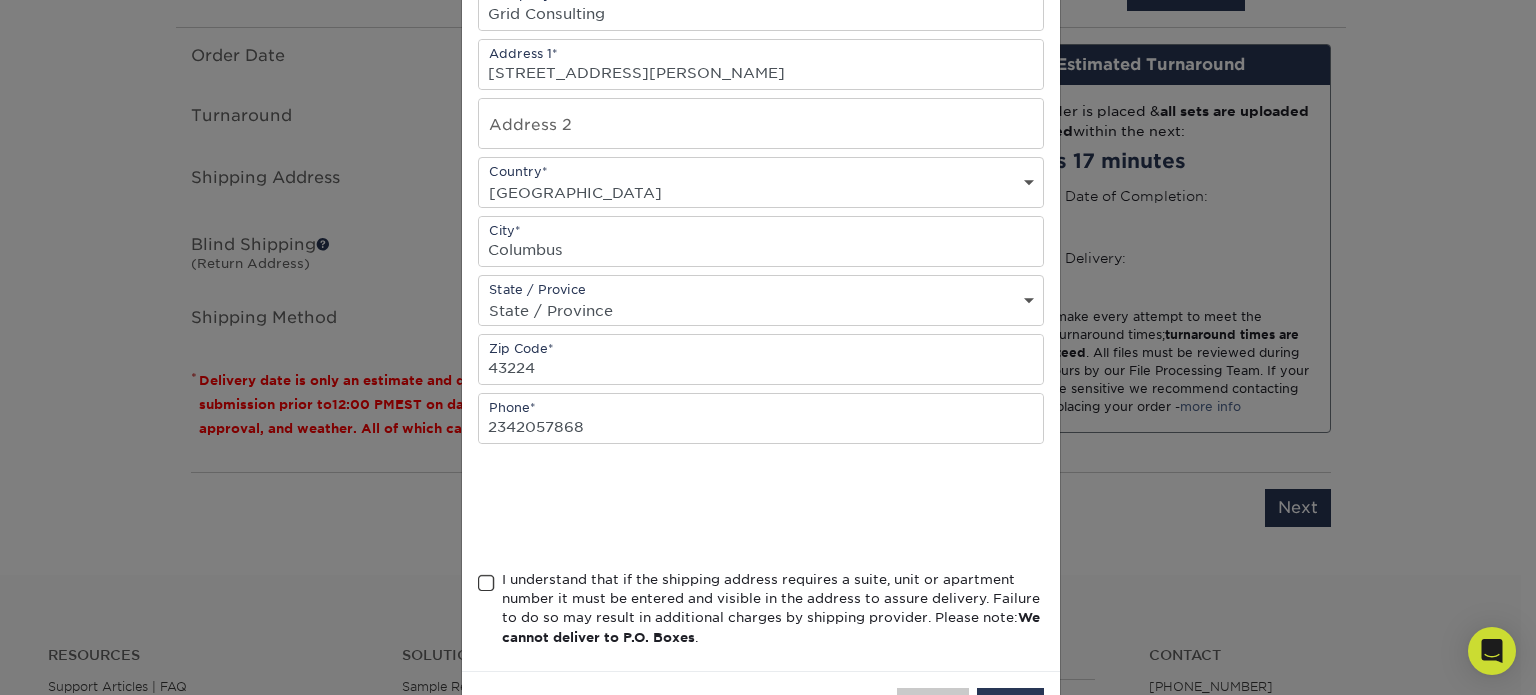 scroll, scrollTop: 386, scrollLeft: 0, axis: vertical 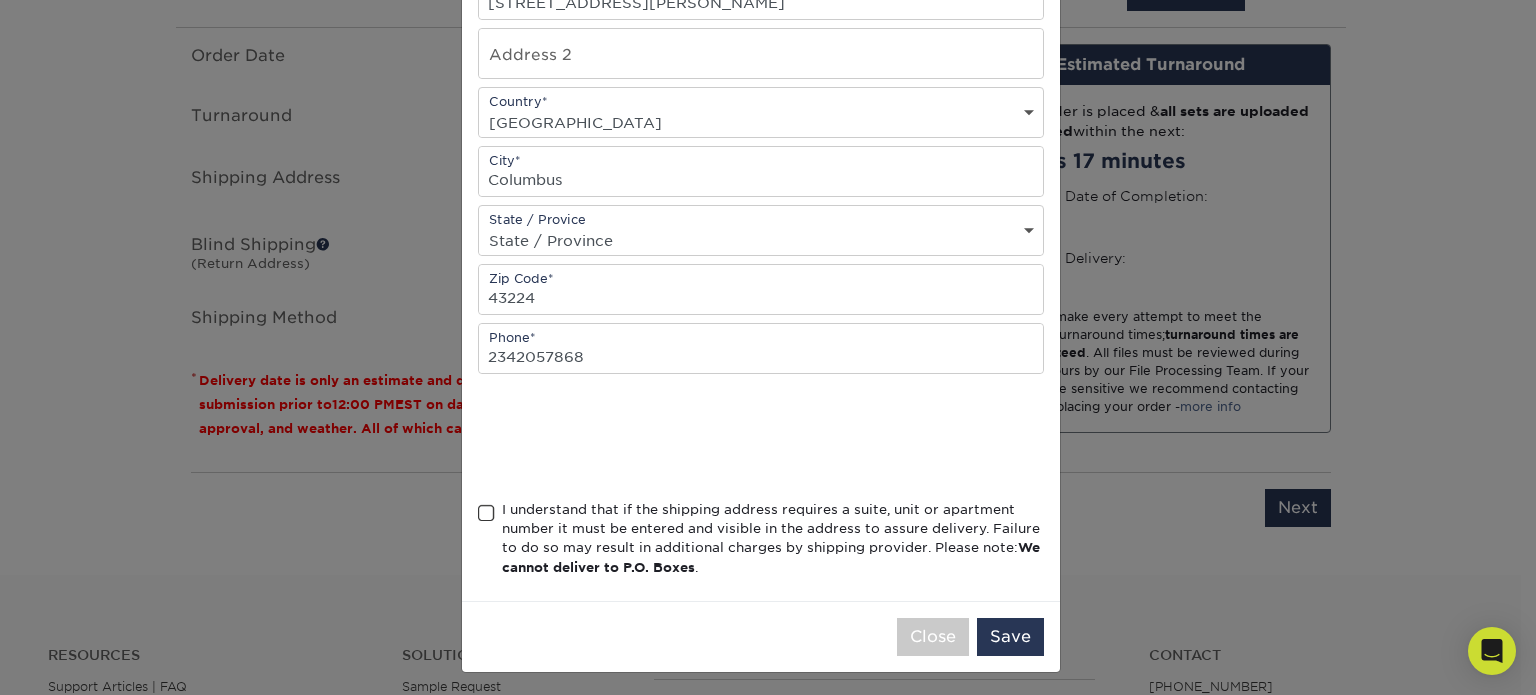 click at bounding box center (486, 513) 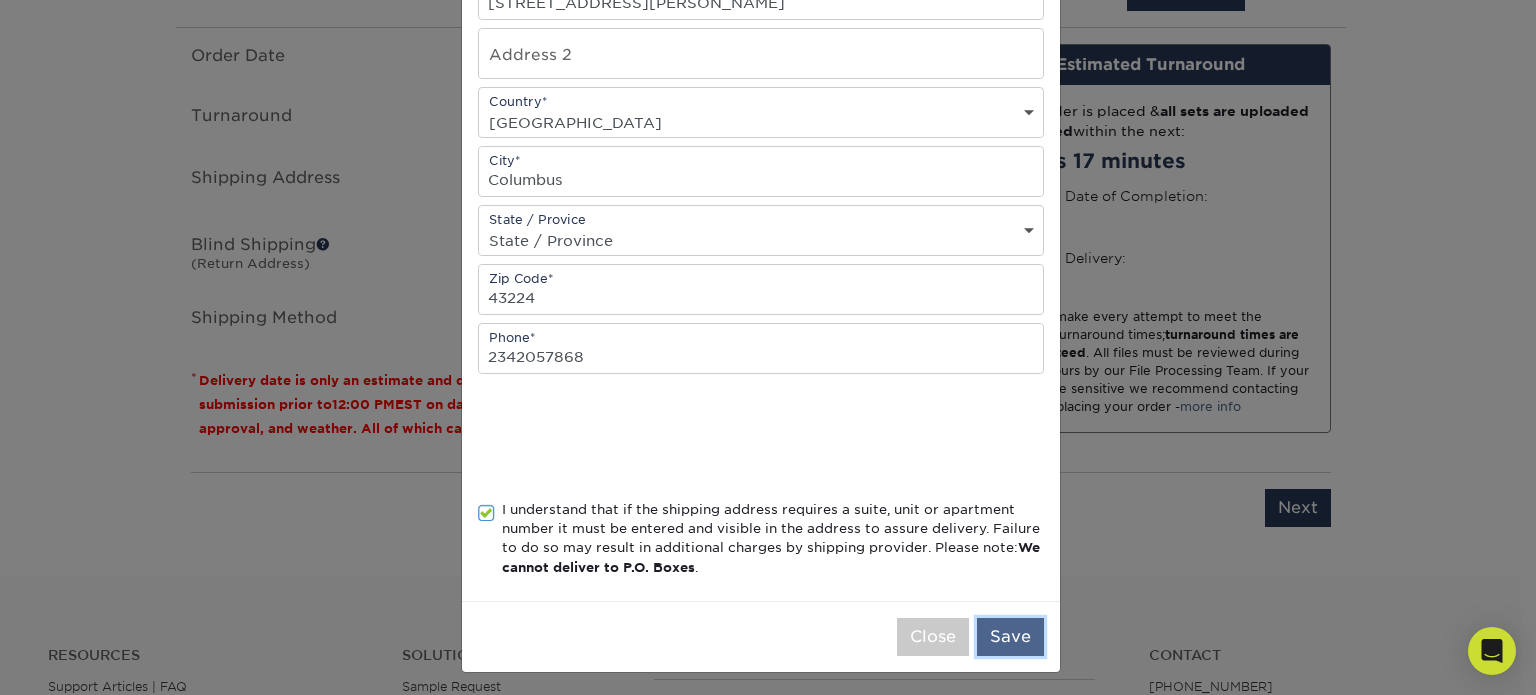 click on "Save" at bounding box center [1010, 637] 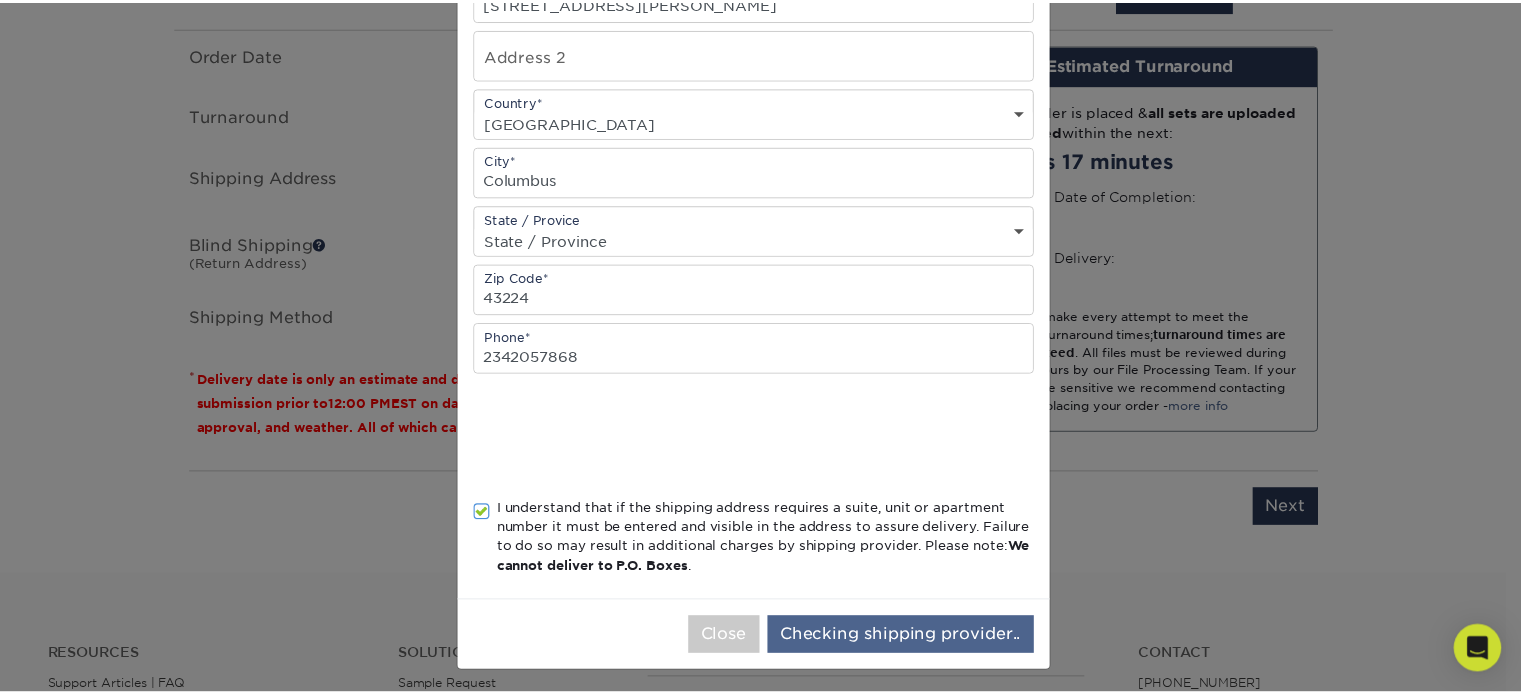 scroll, scrollTop: 0, scrollLeft: 0, axis: both 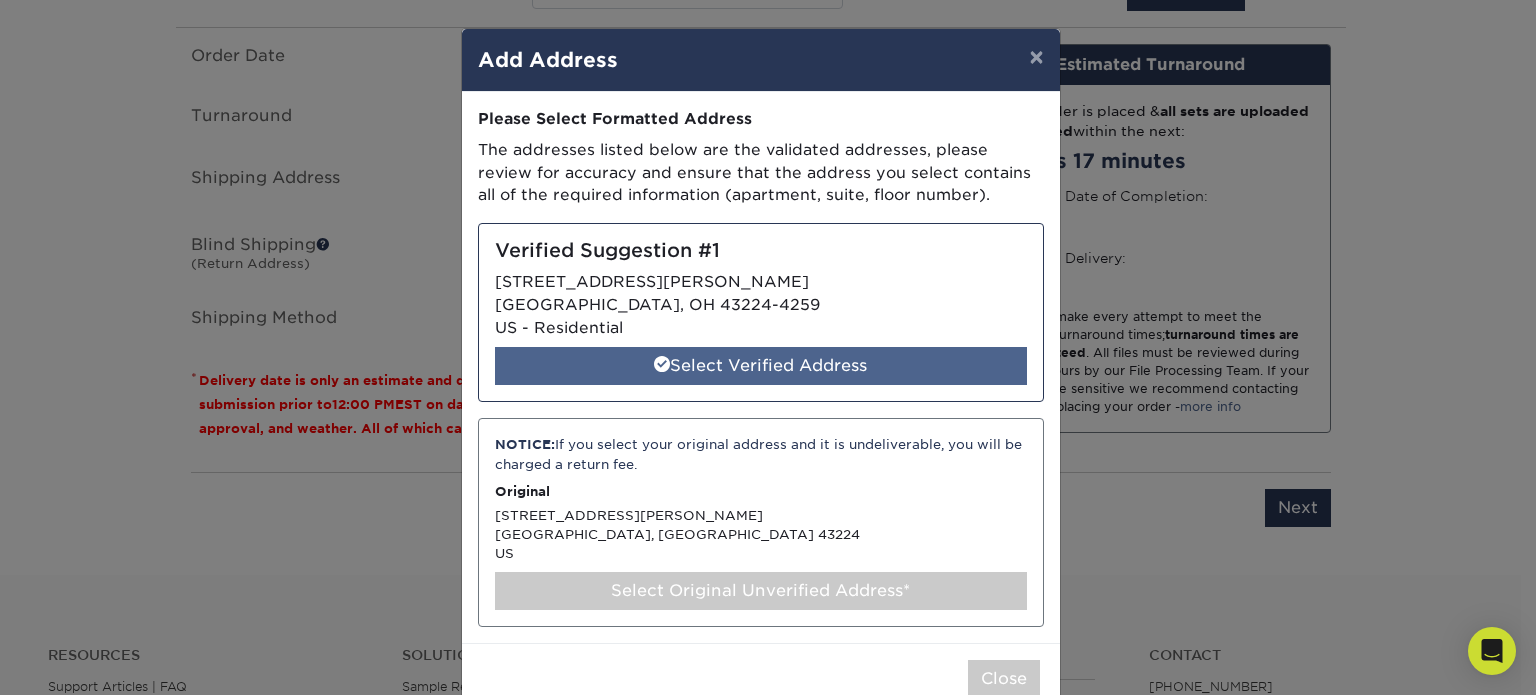 click on "Select Verified Address" at bounding box center (761, 366) 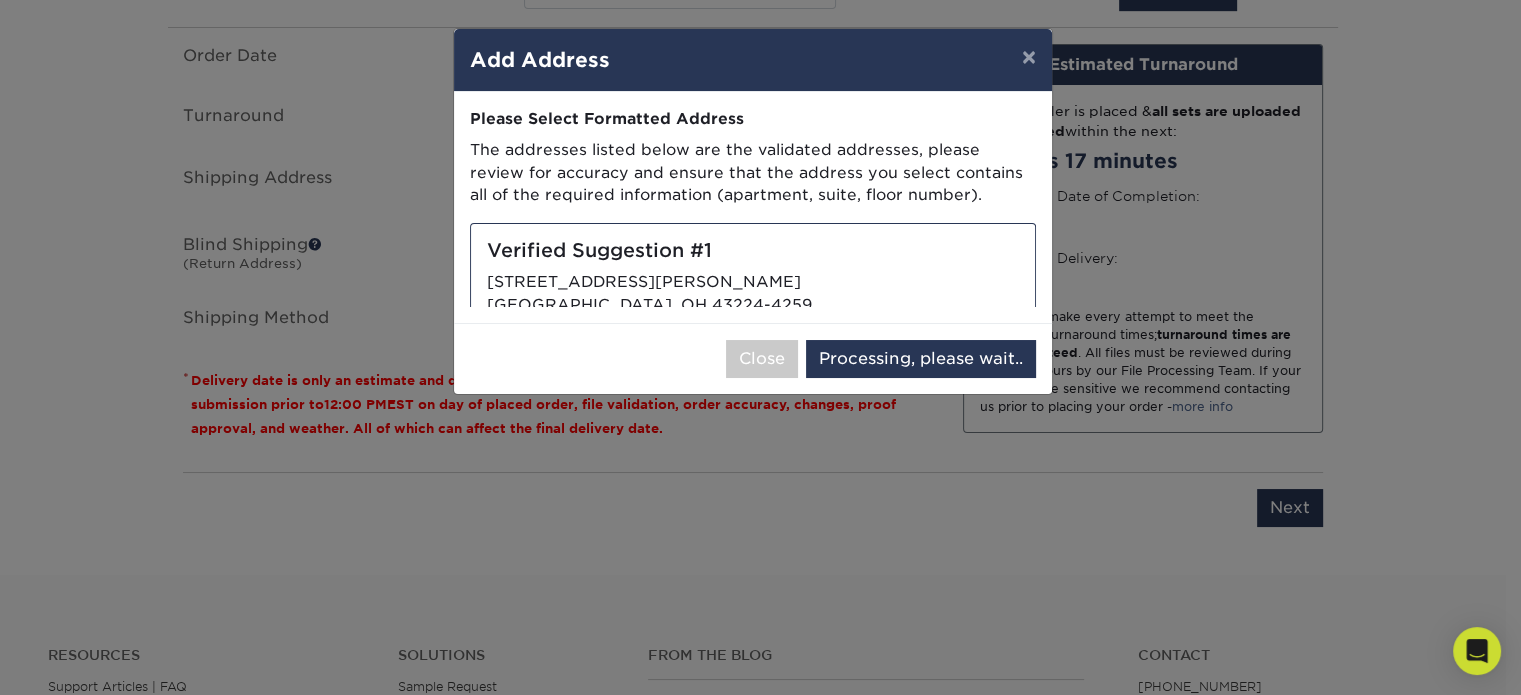 select on "283885" 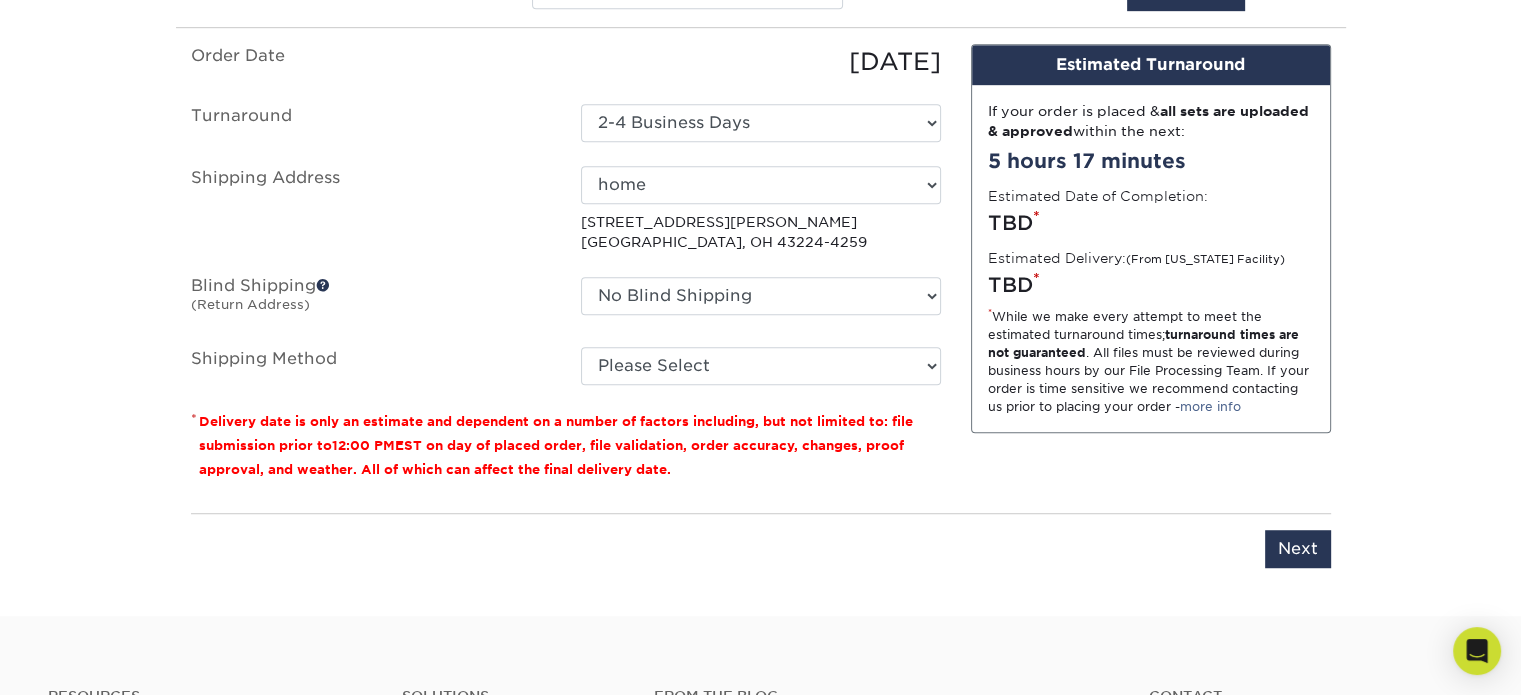 click at bounding box center [323, 285] 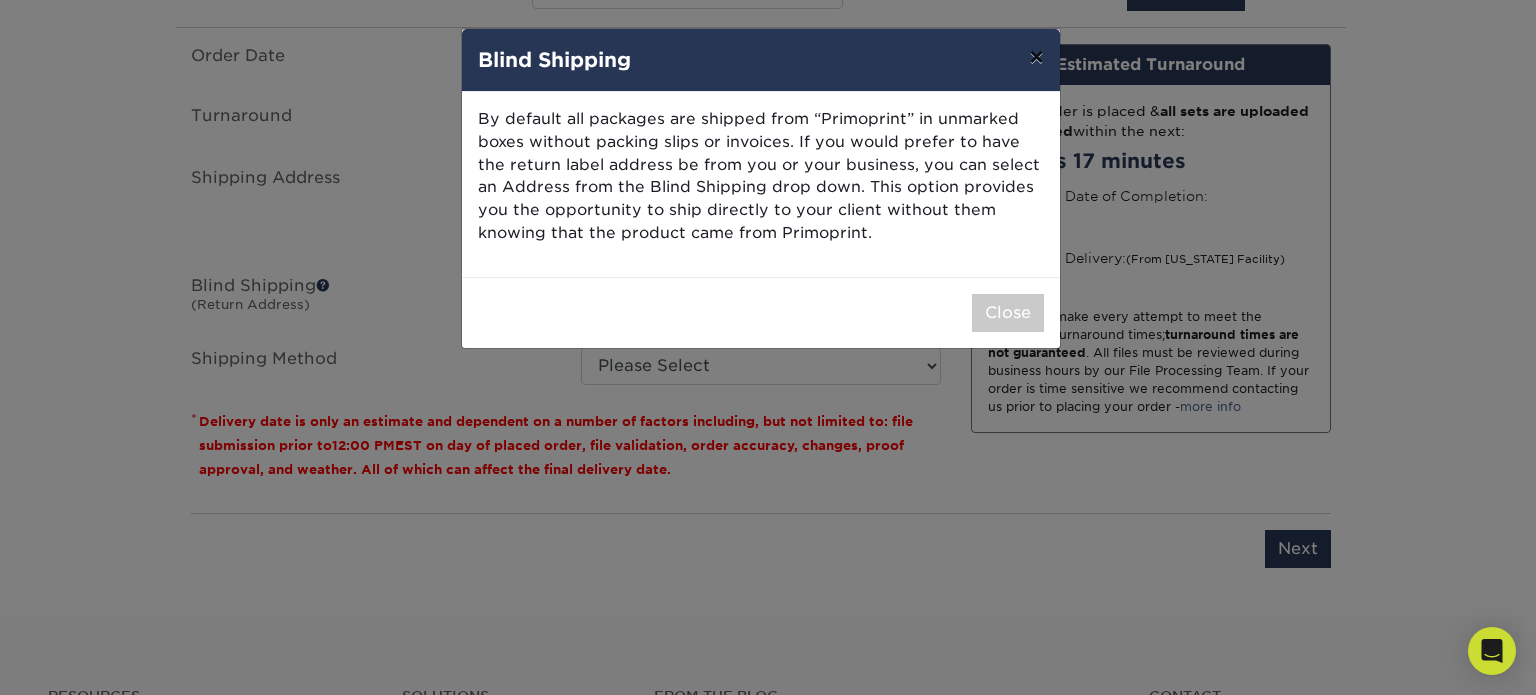click on "×" at bounding box center (1036, 57) 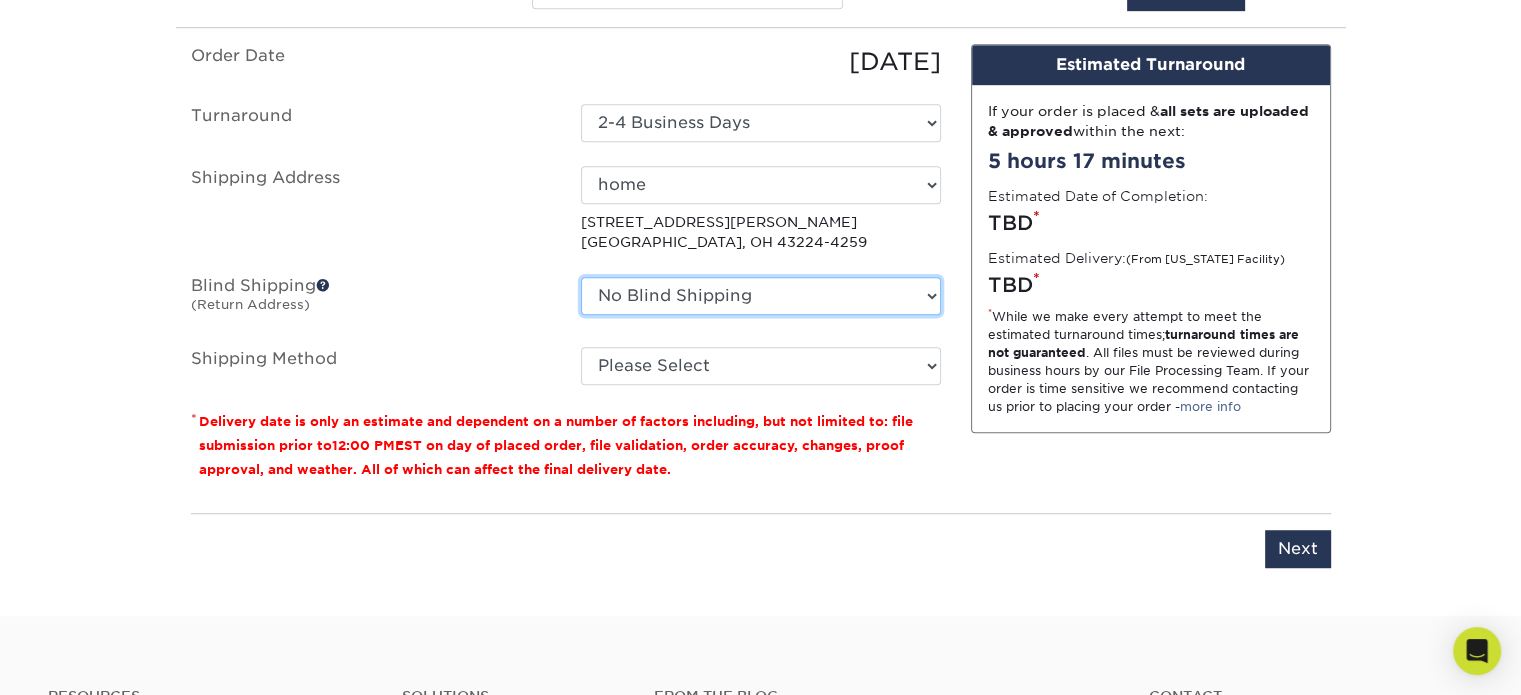 click on "No Blind Shipping
+ Add New Address" at bounding box center [761, 296] 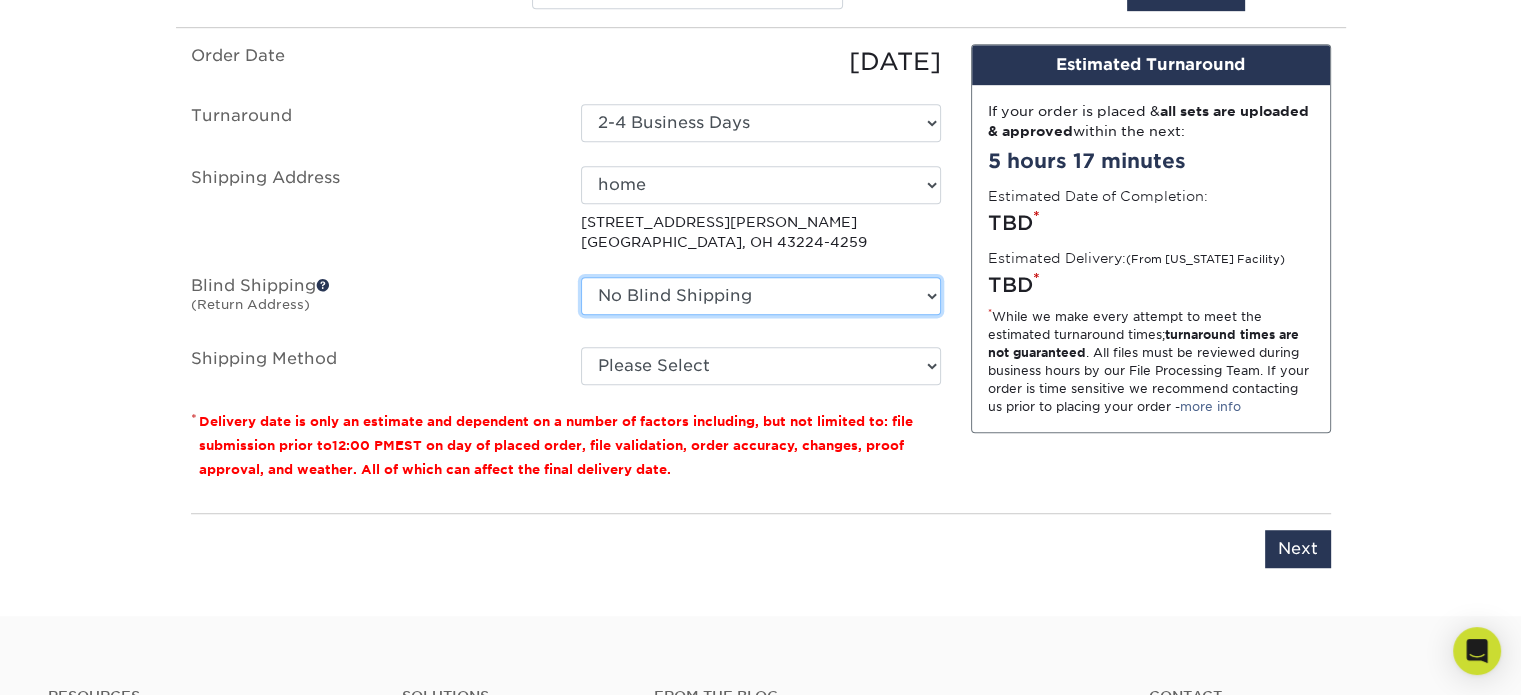 click on "No Blind Shipping
+ Add New Address" at bounding box center (761, 296) 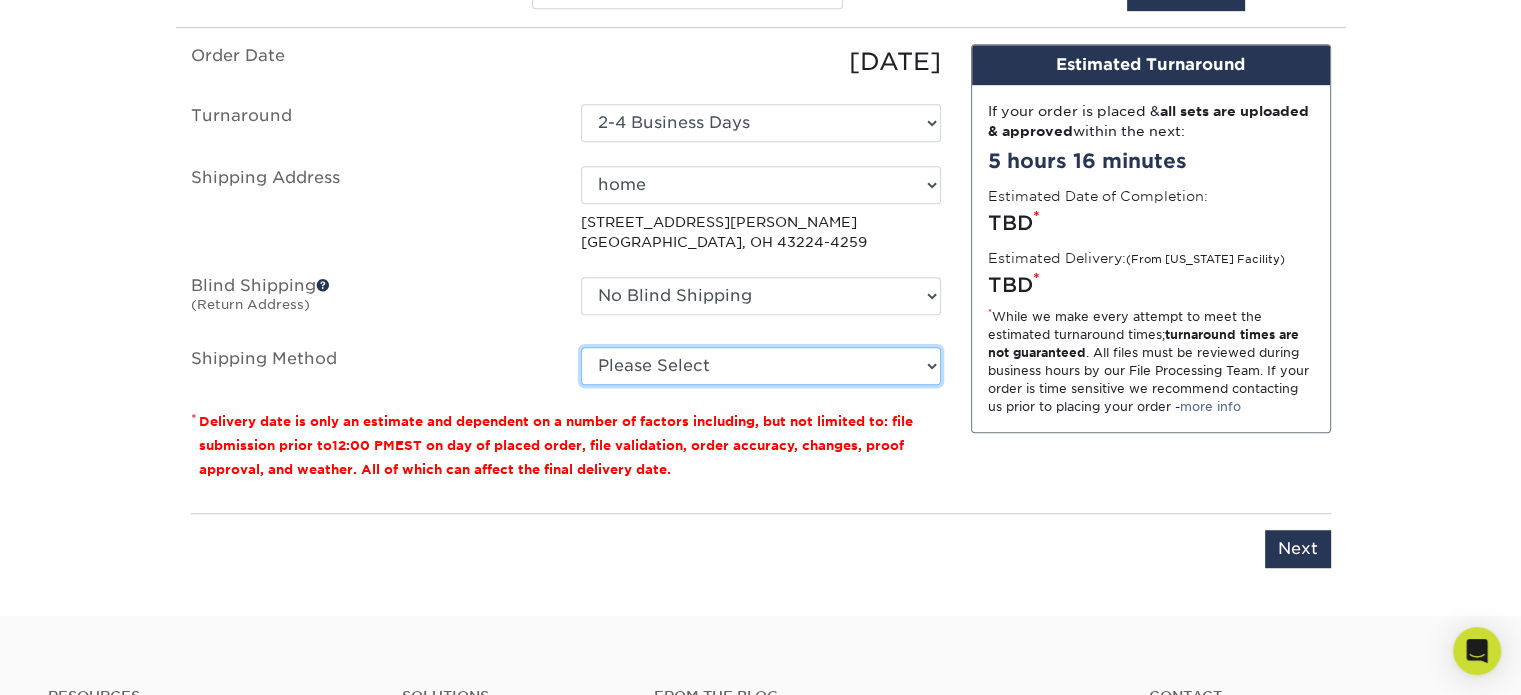 click on "Please Select Ground Shipping (+$7.84) 3 Day Shipping Service (+$19.42) 2 Day Air Shipping (+$19.88) Next Day Shipping by 5pm (+$22.20) Next Day Shipping by 12 noon (+$23.12) Next Day Air Early A.M. (+$104.76)" at bounding box center (761, 366) 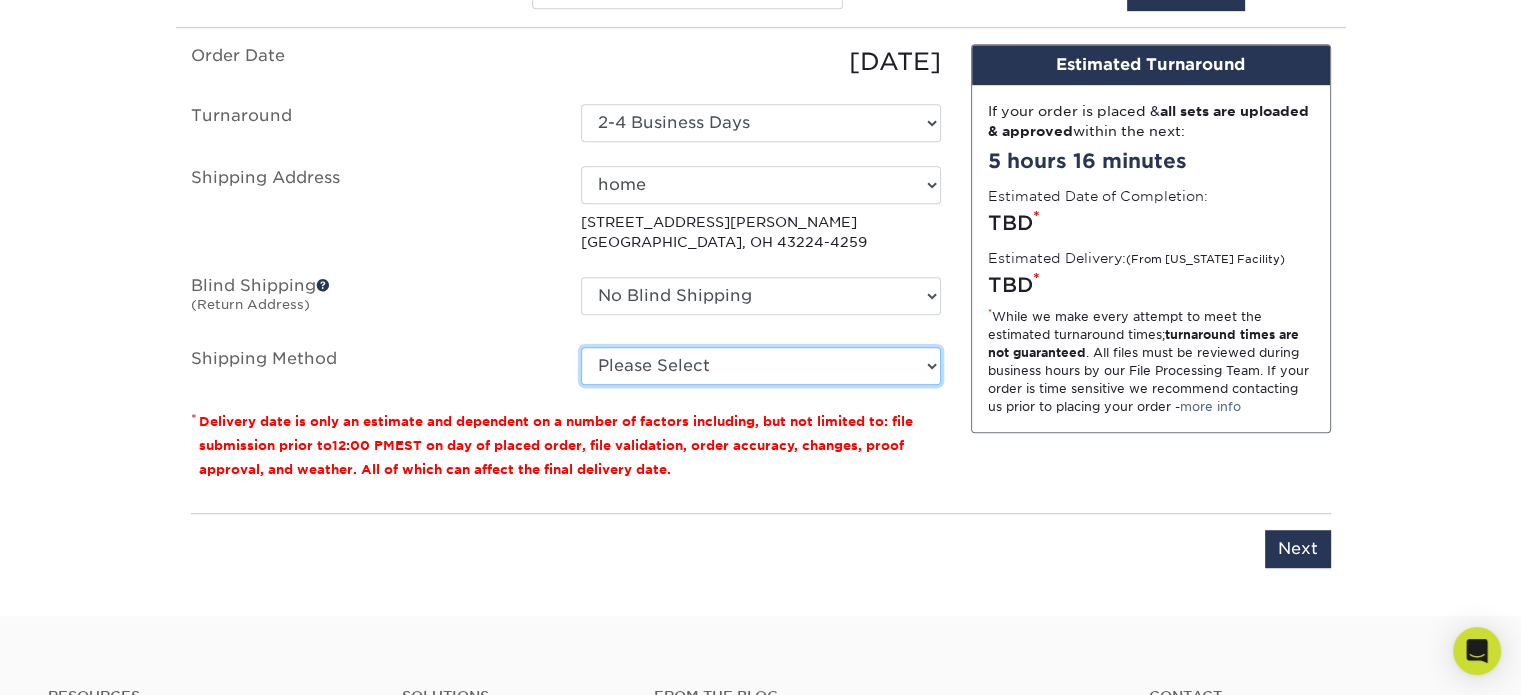 select on "03" 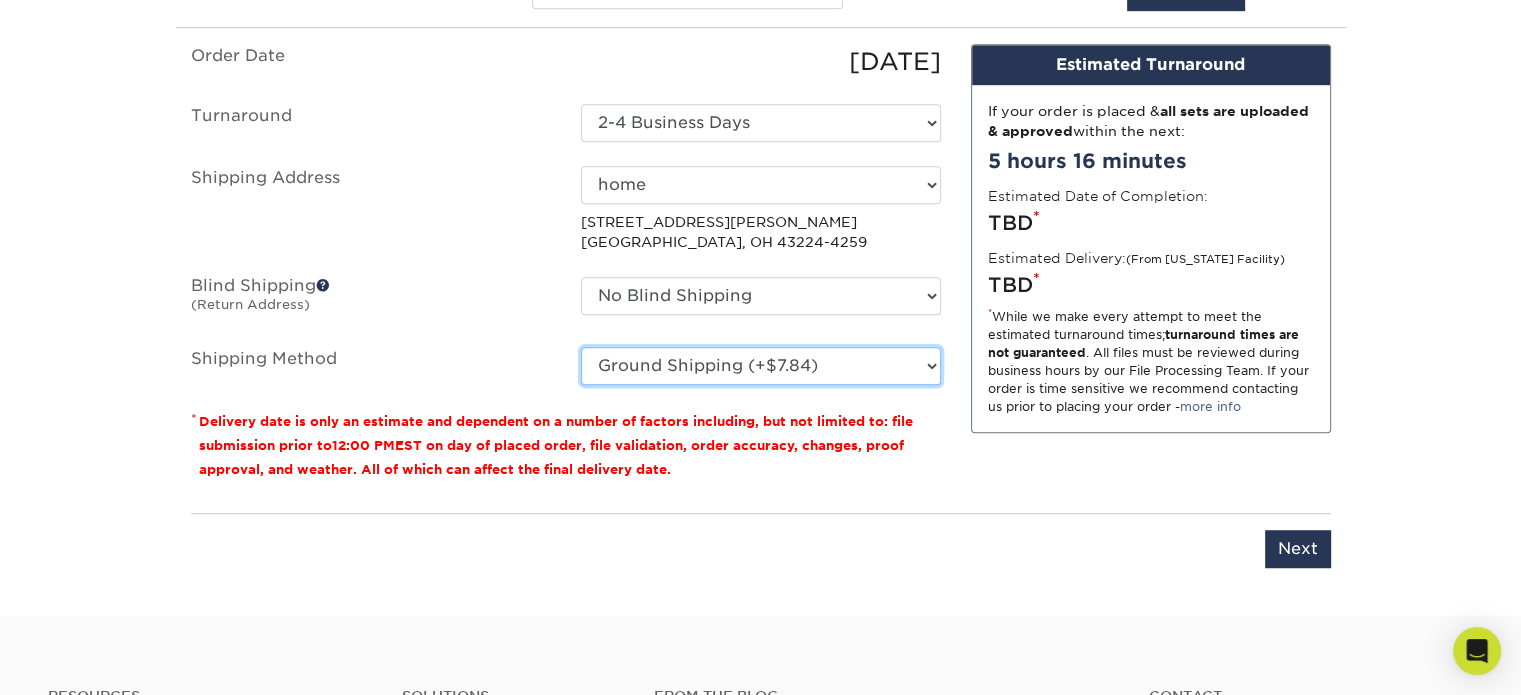click on "Please Select Ground Shipping (+$7.84) 3 Day Shipping Service (+$19.42) 2 Day Air Shipping (+$19.88) Next Day Shipping by 5pm (+$22.20) Next Day Shipping by 12 noon (+$23.12) Next Day Air Early A.M. (+$104.76)" at bounding box center (761, 366) 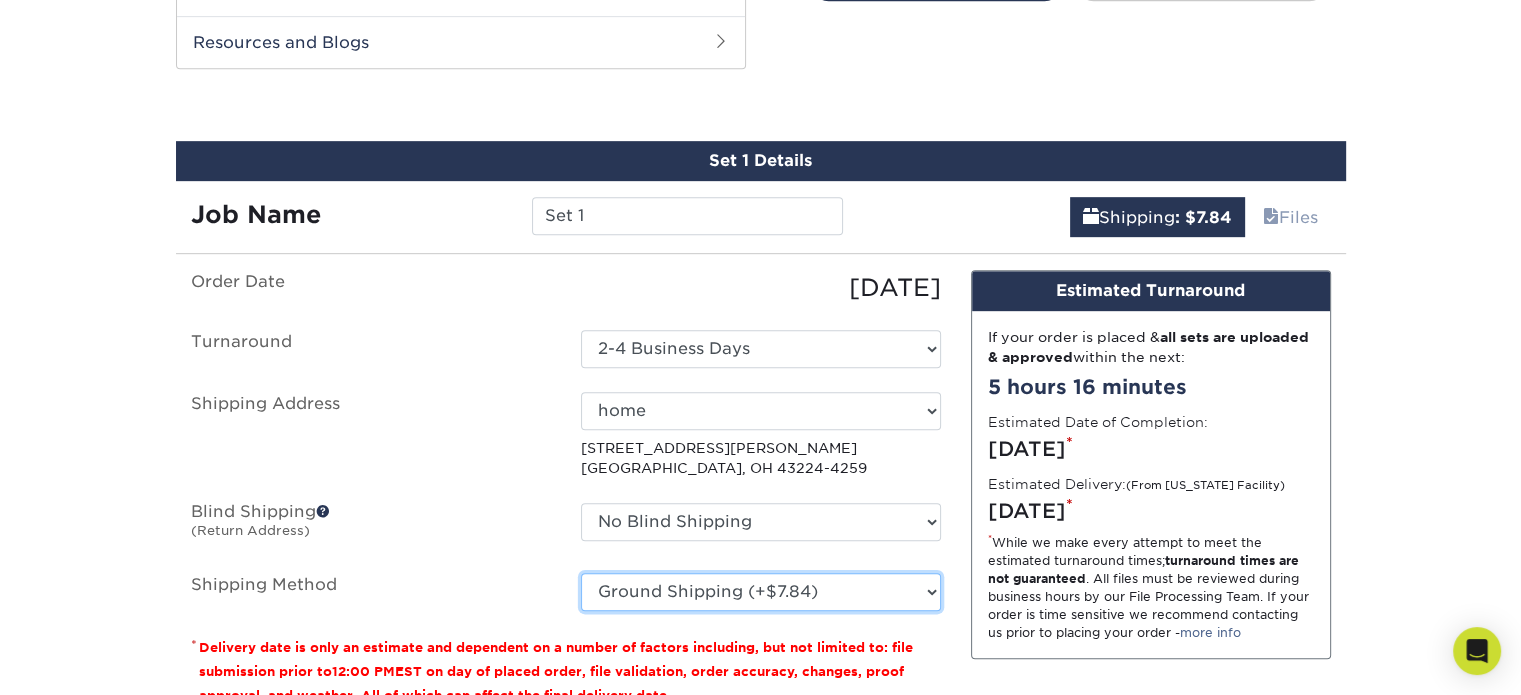 scroll, scrollTop: 969, scrollLeft: 0, axis: vertical 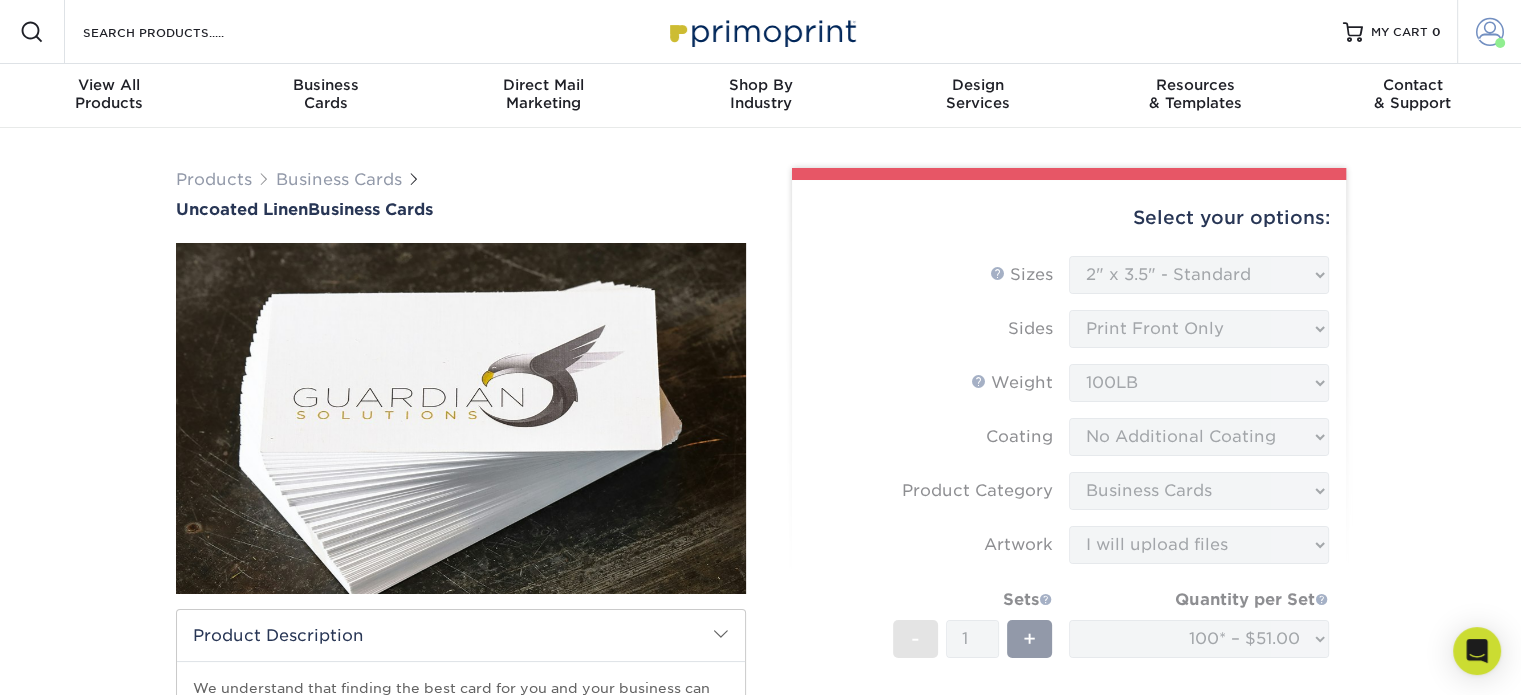 click at bounding box center (1490, 32) 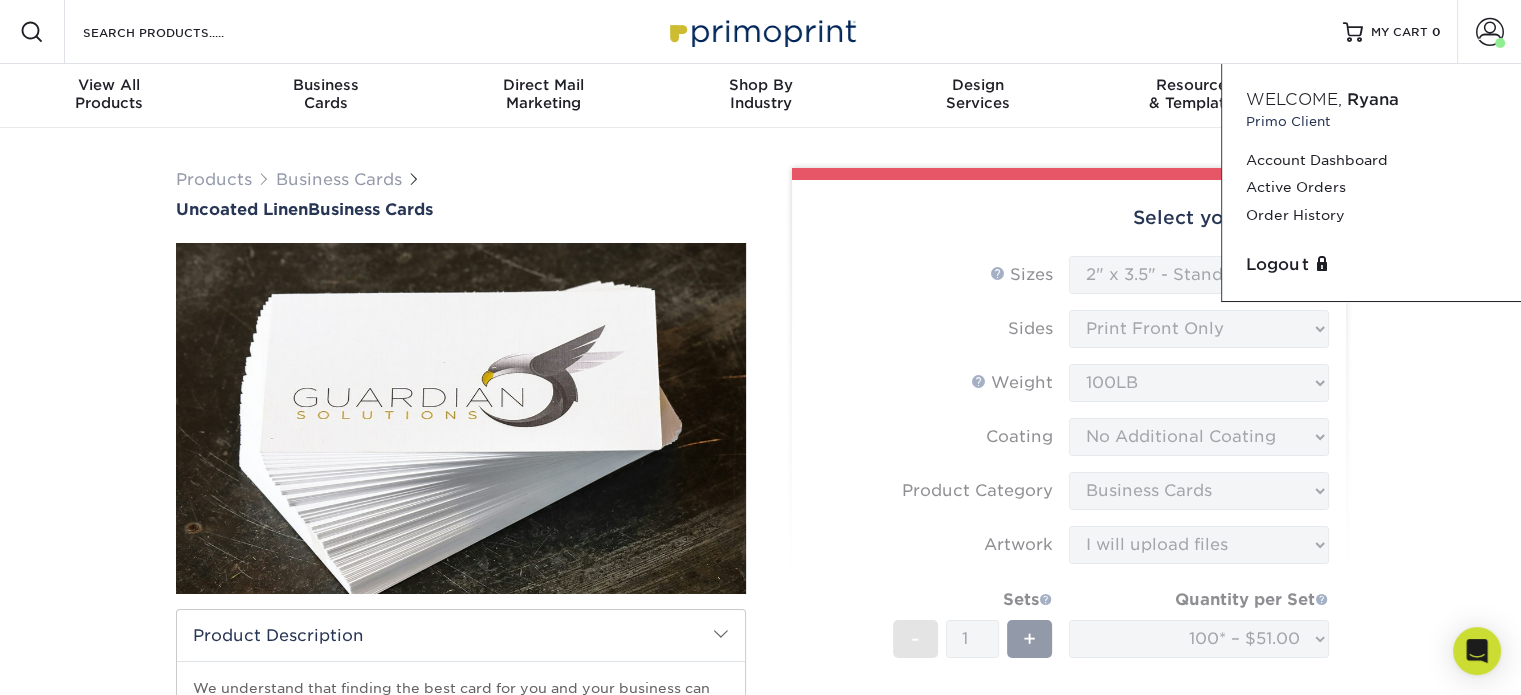 click on "Products
Business Cards
Uncoated Linen  Business Cards" at bounding box center [761, 614] 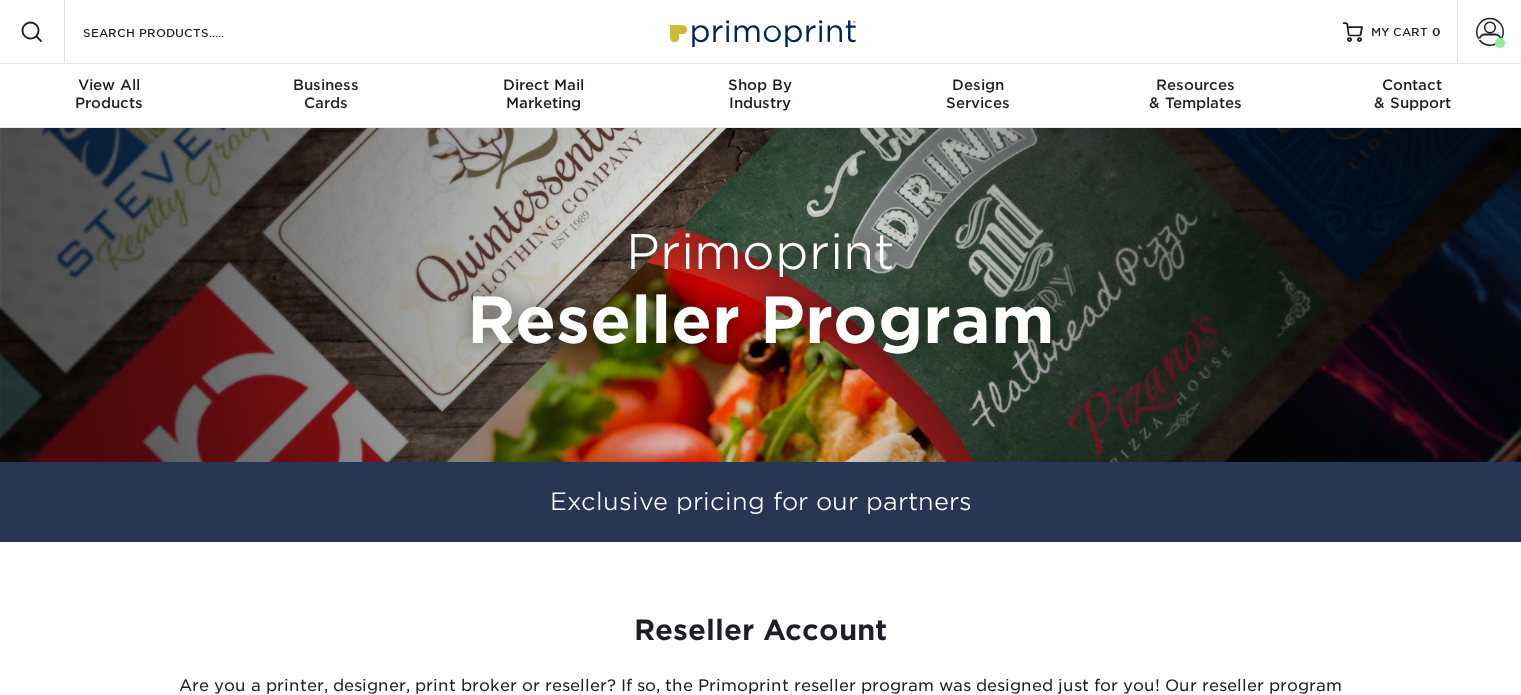 scroll, scrollTop: 0, scrollLeft: 0, axis: both 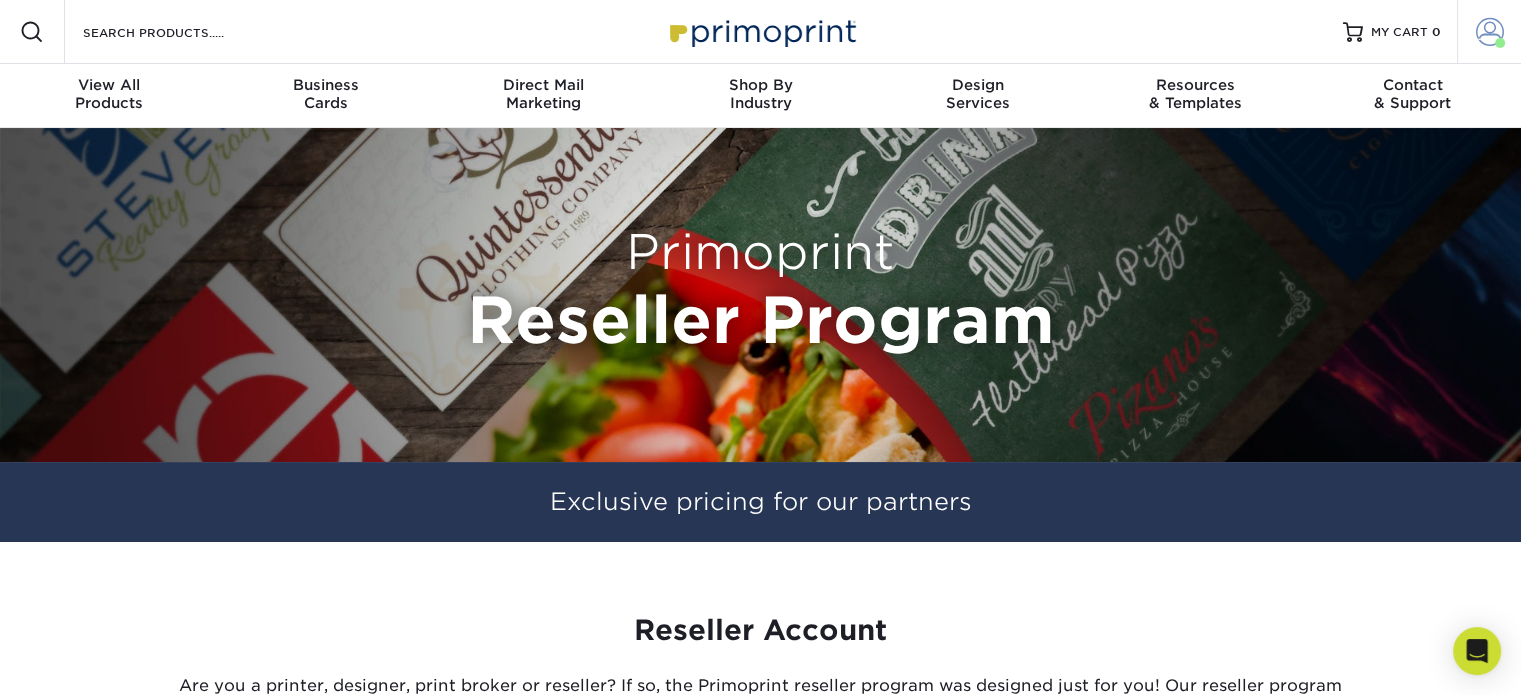 click at bounding box center (1490, 32) 